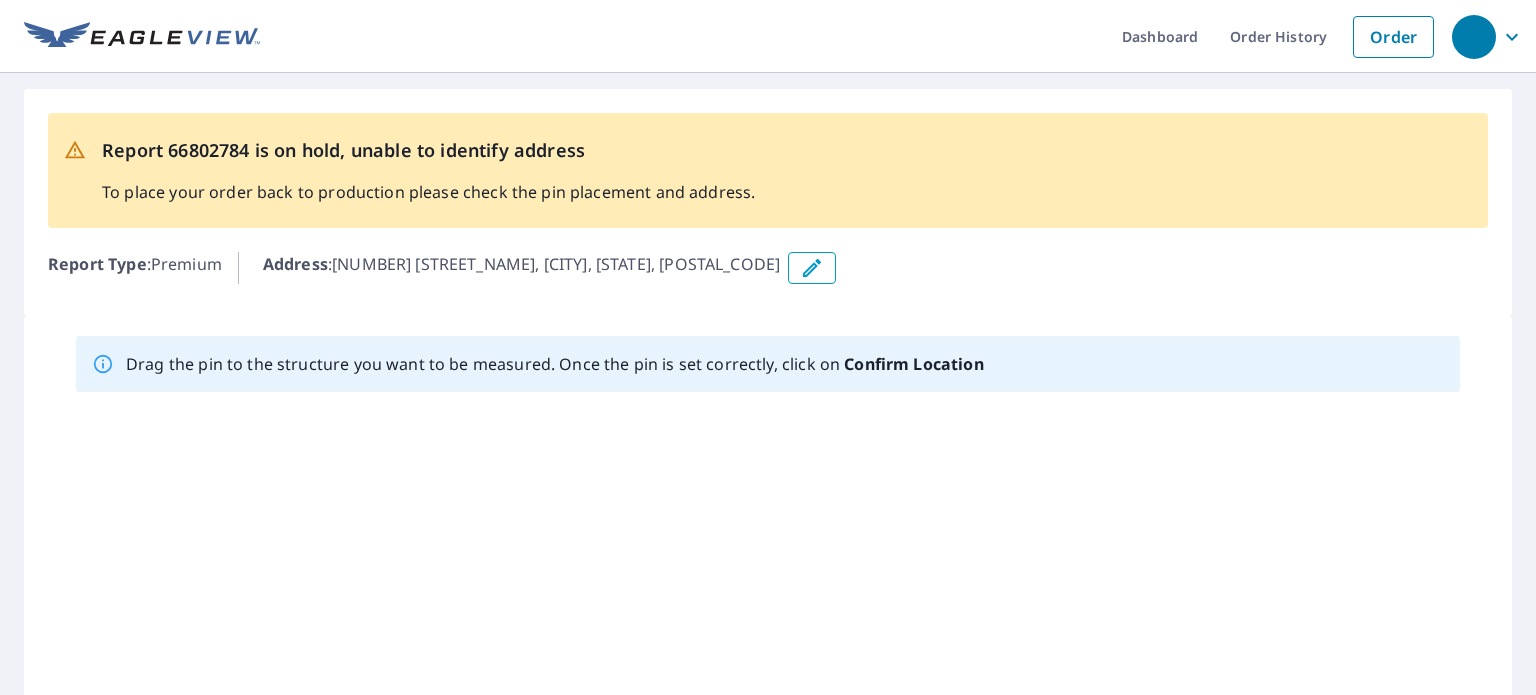 scroll, scrollTop: 0, scrollLeft: 0, axis: both 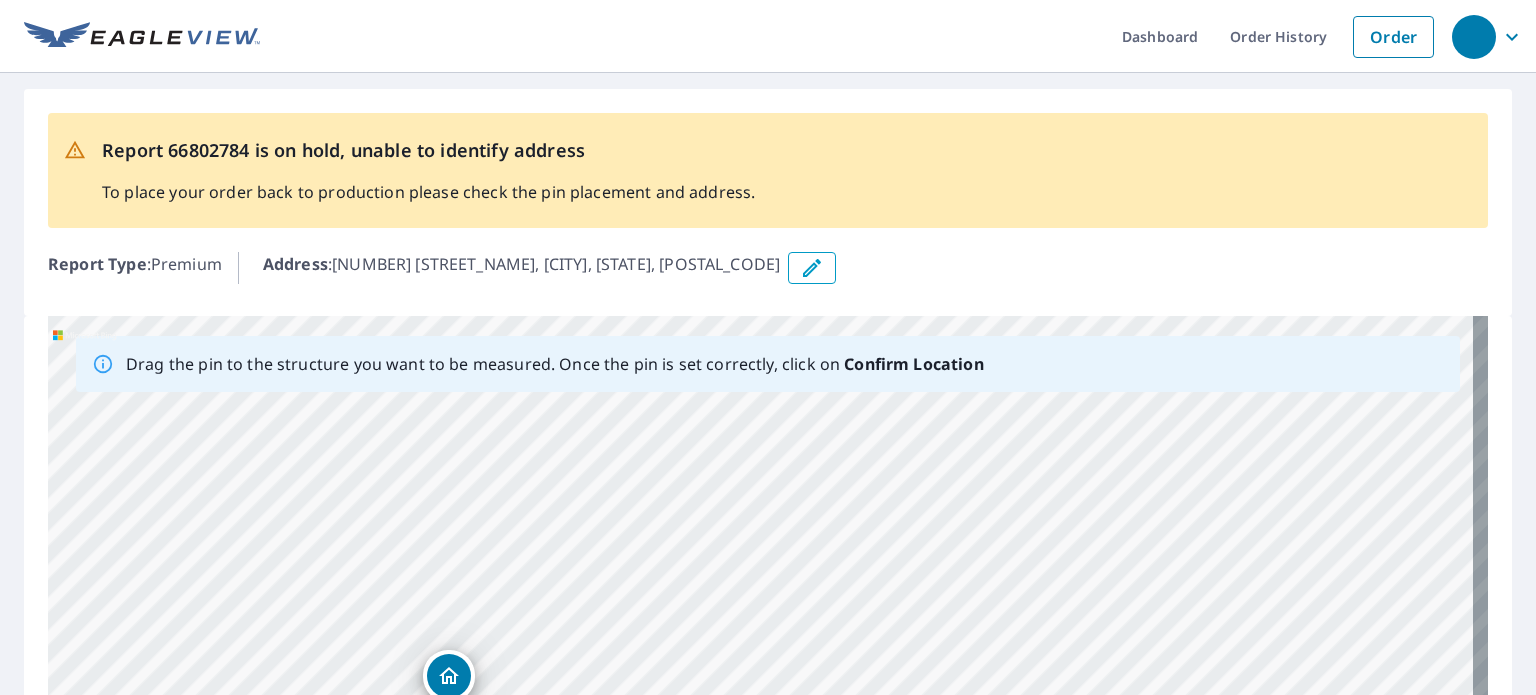 drag, startPoint x: 956, startPoint y: 515, endPoint x: 612, endPoint y: 659, distance: 372.92358 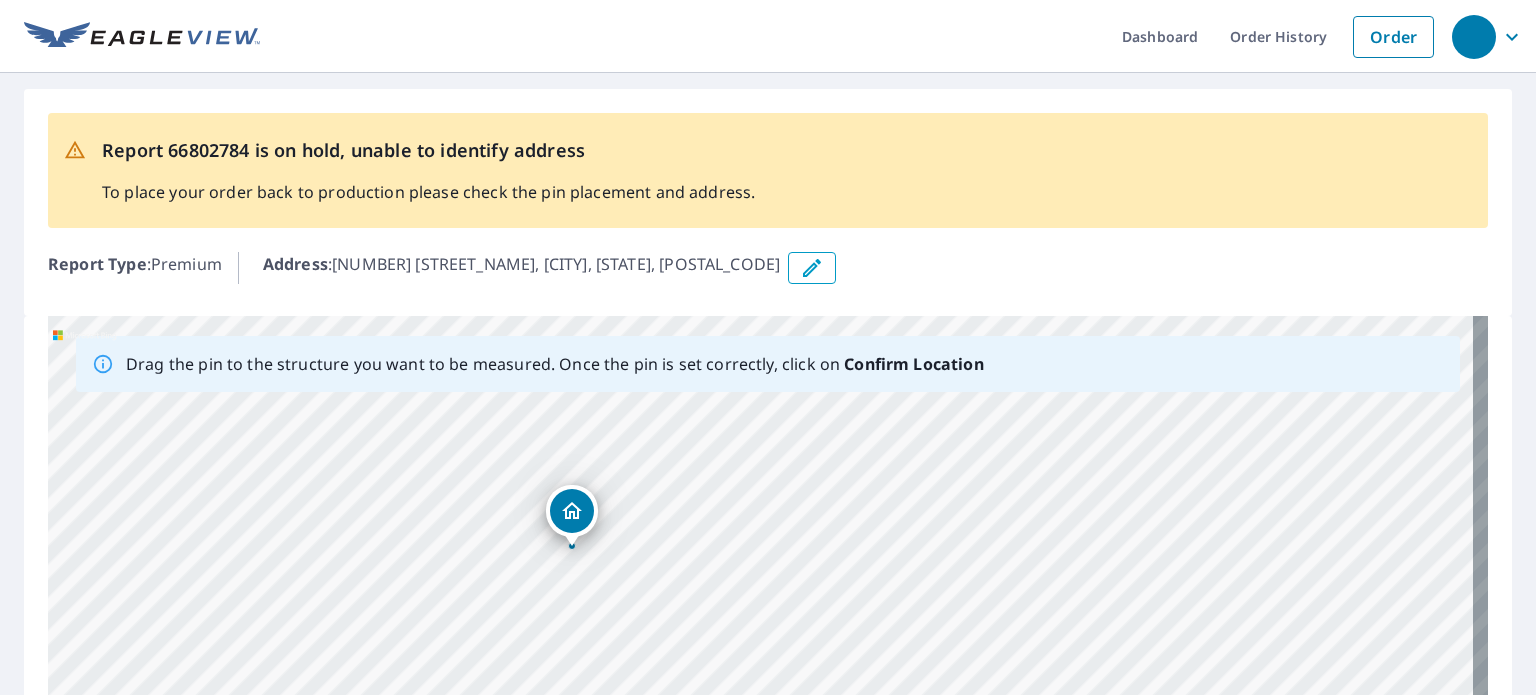 drag, startPoint x: 617, startPoint y: 519, endPoint x: 646, endPoint y: 459, distance: 66.64083 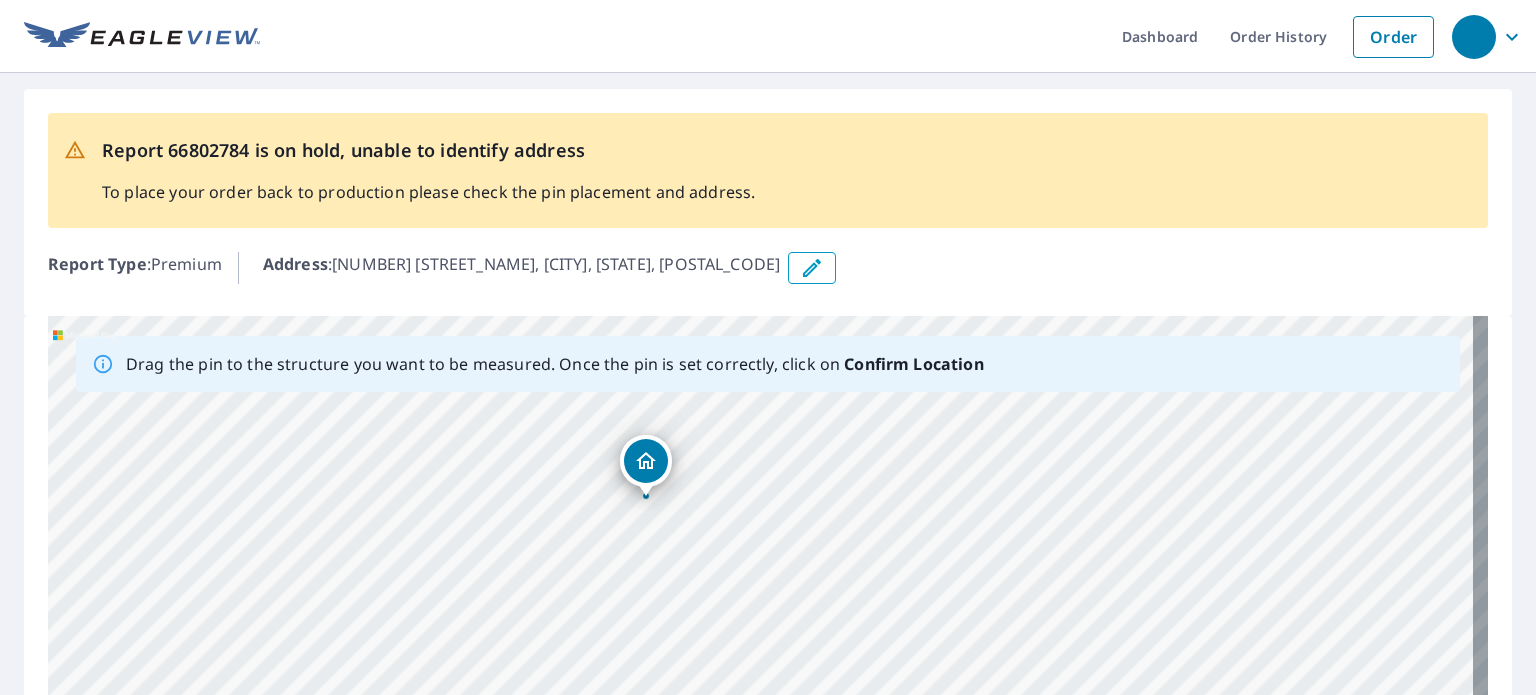 drag, startPoint x: 564, startPoint y: 525, endPoint x: 638, endPoint y: 469, distance: 92.800865 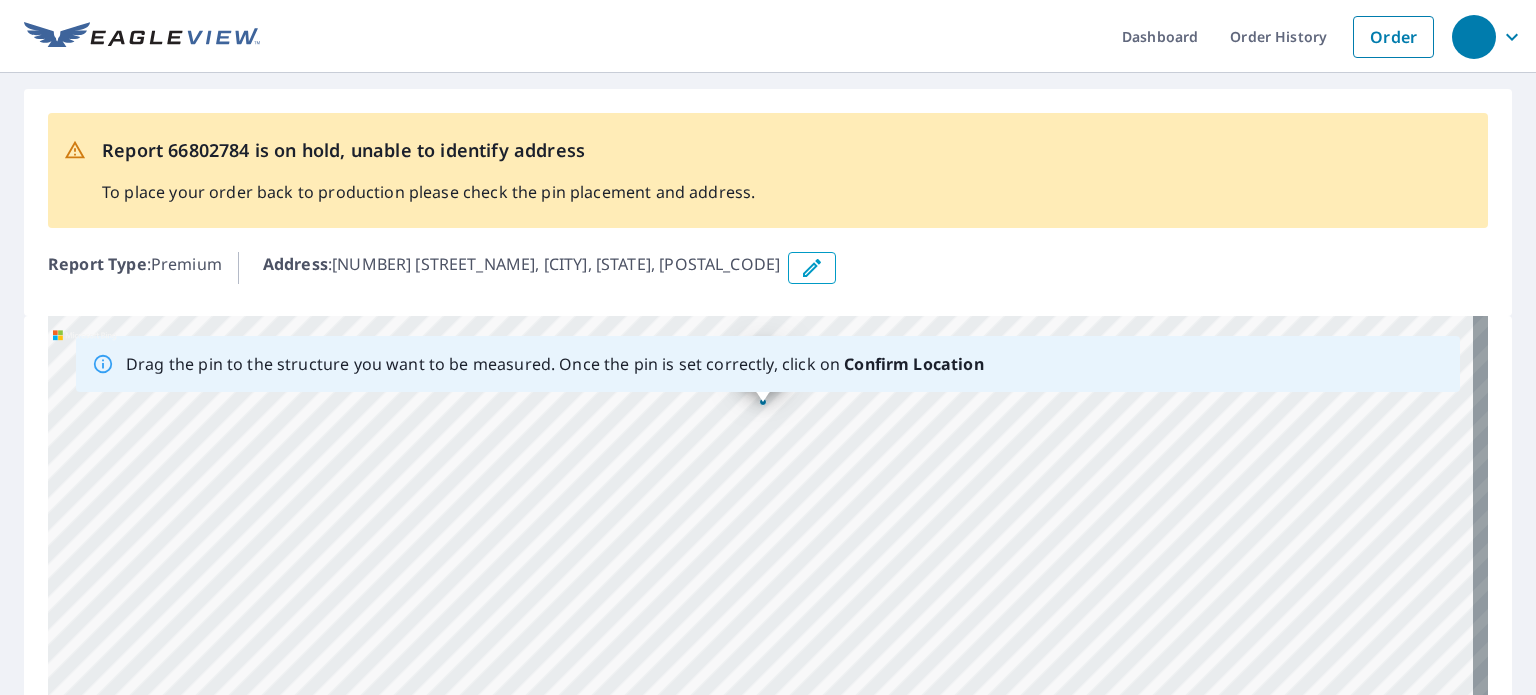 drag, startPoint x: 770, startPoint y: 518, endPoint x: 734, endPoint y: 431, distance: 94.15413 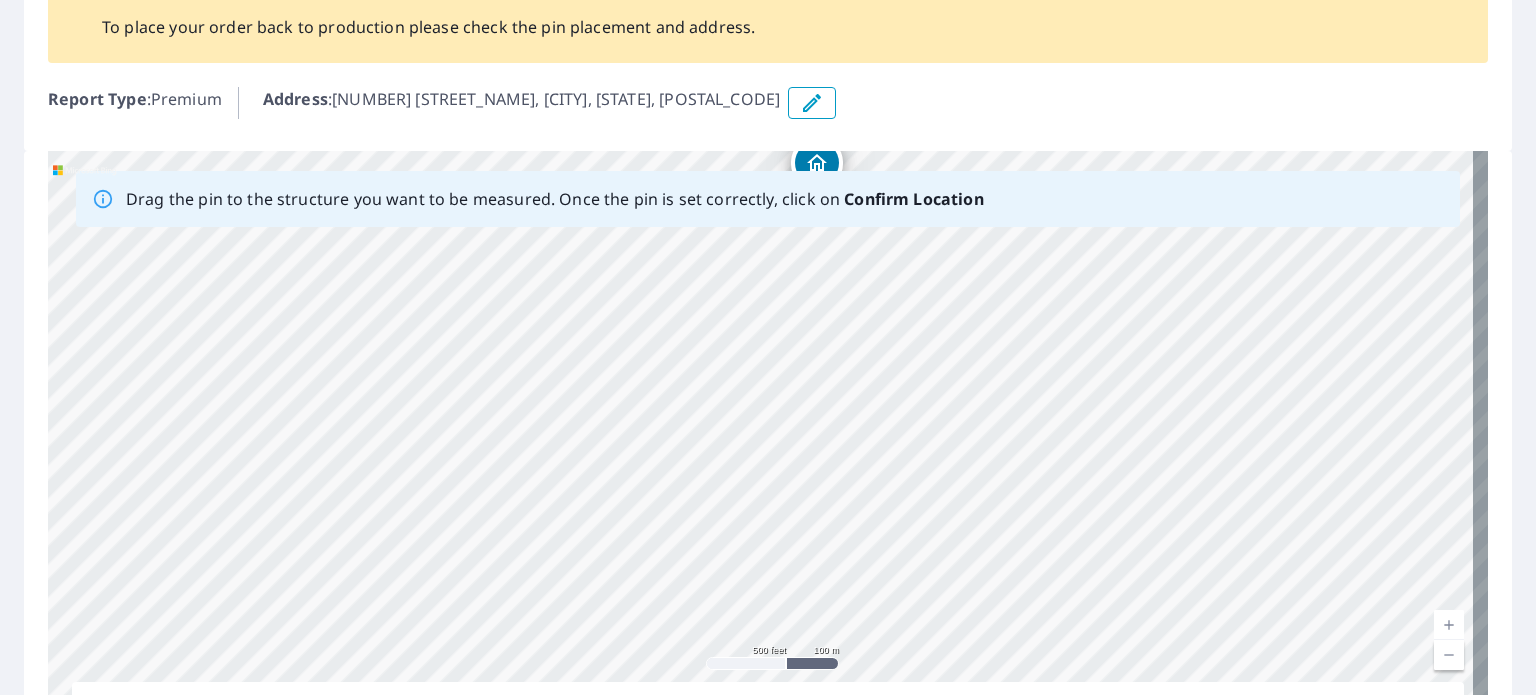 scroll, scrollTop: 200, scrollLeft: 0, axis: vertical 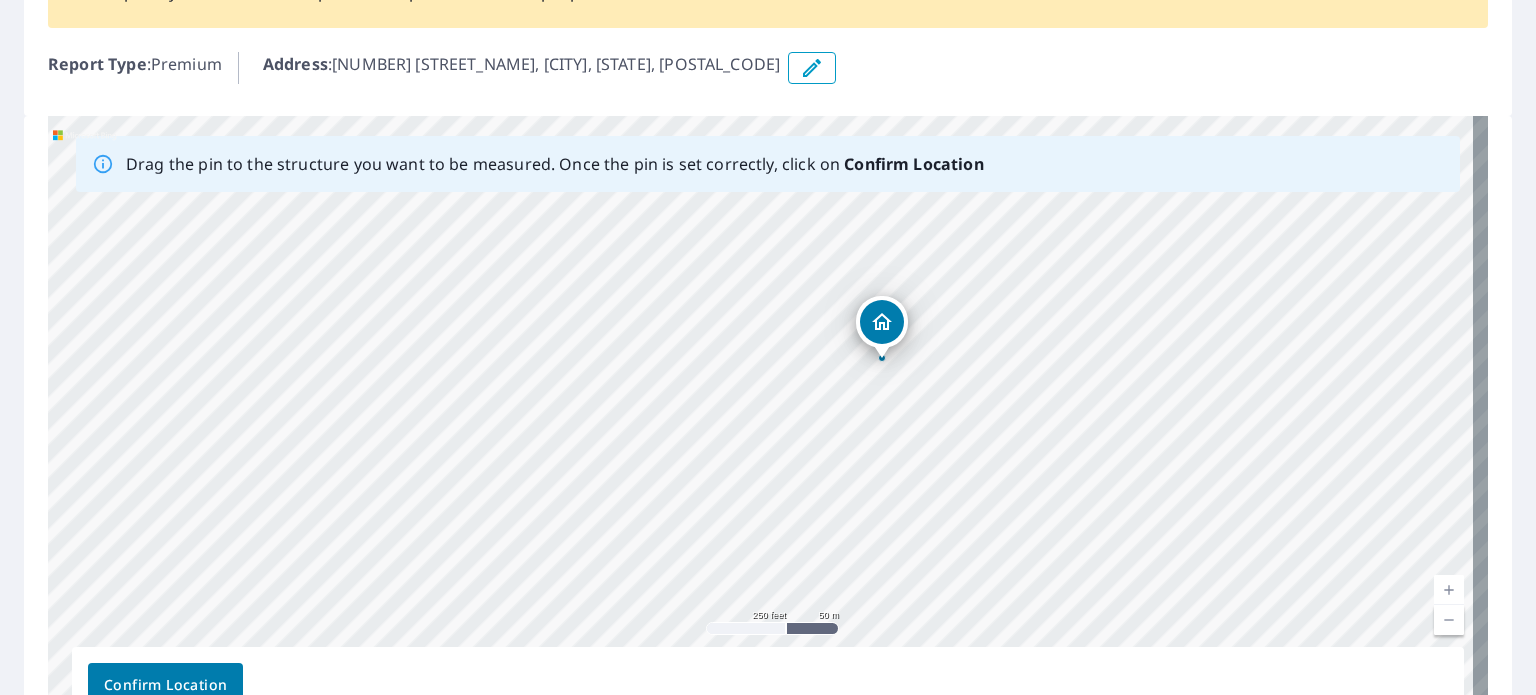 drag, startPoint x: 1121, startPoint y: 248, endPoint x: 925, endPoint y: 495, distance: 315.3173 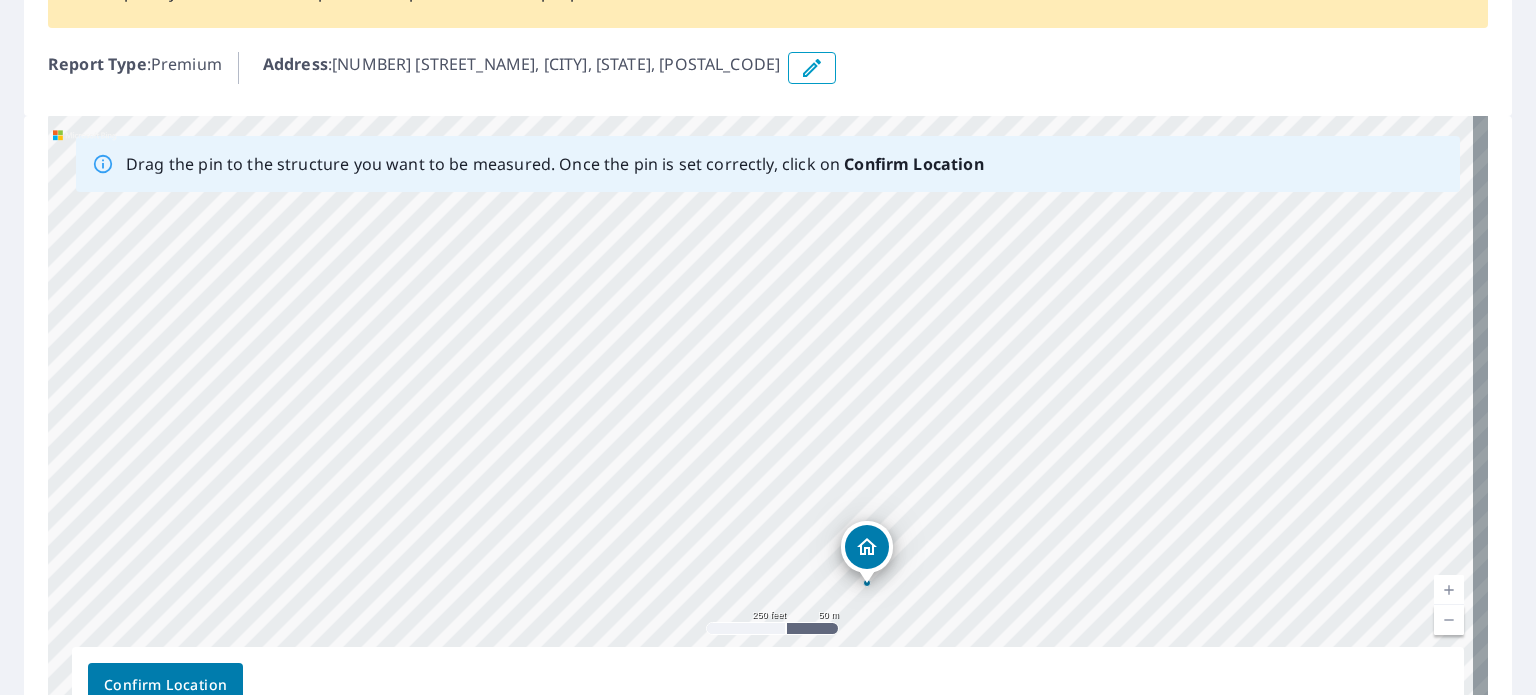 drag, startPoint x: 810, startPoint y: 319, endPoint x: 794, endPoint y: 532, distance: 213.6001 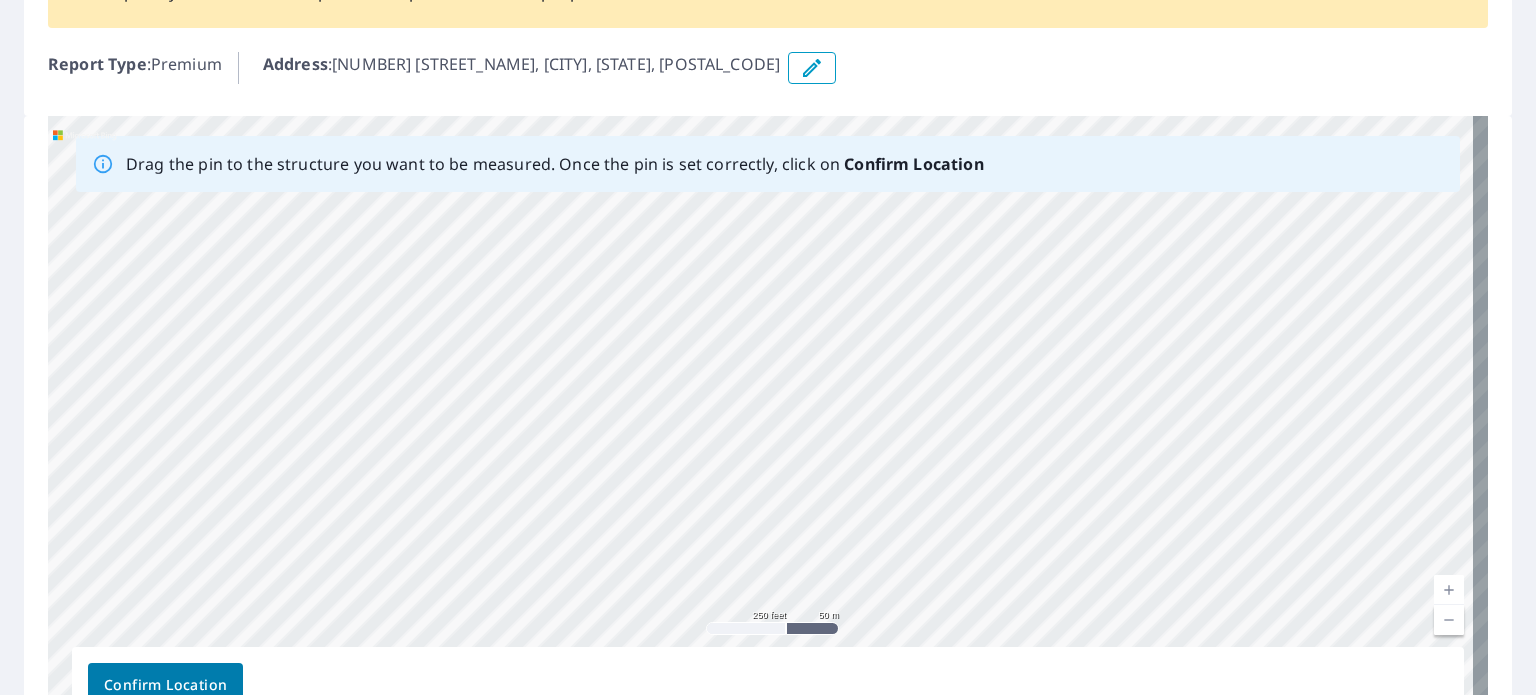 drag, startPoint x: 768, startPoint y: 287, endPoint x: 766, endPoint y: 470, distance: 183.01093 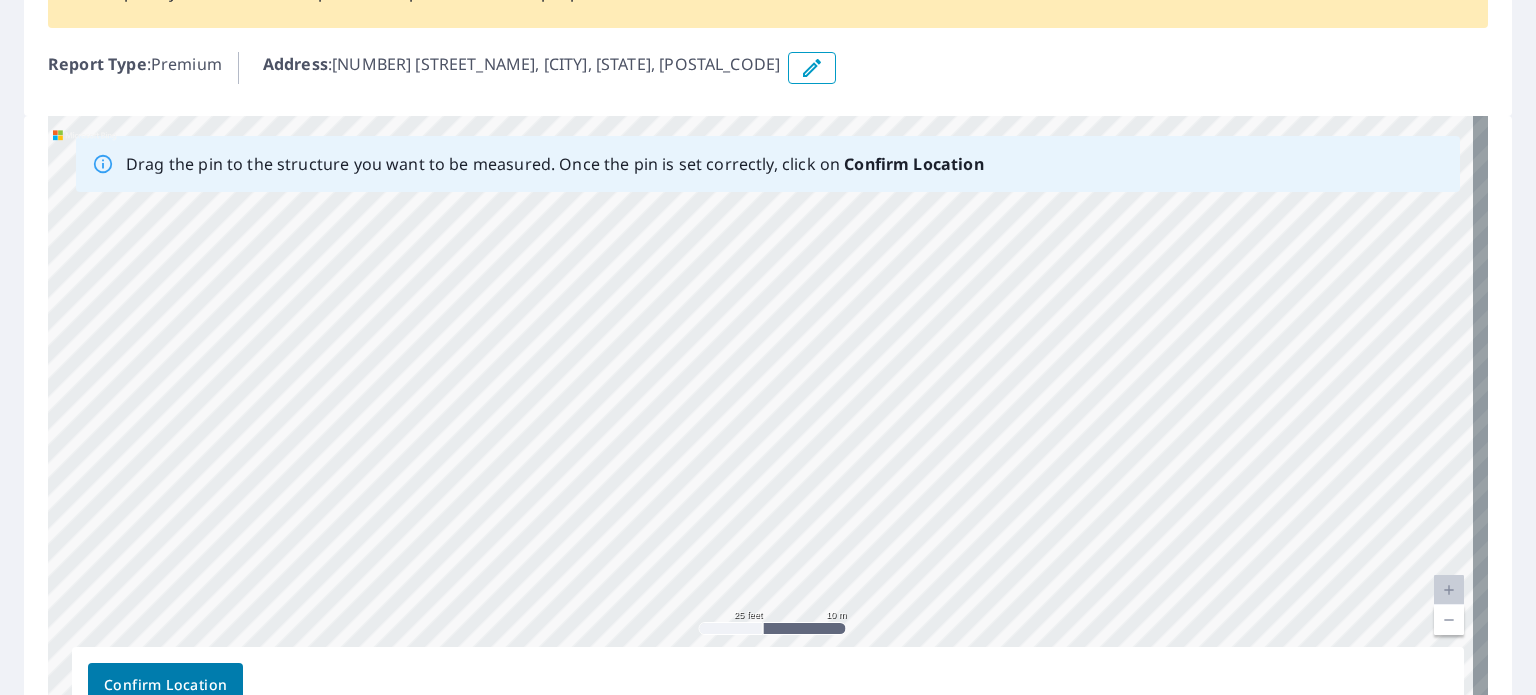 drag, startPoint x: 893, startPoint y: 363, endPoint x: 886, endPoint y: 609, distance: 246.09958 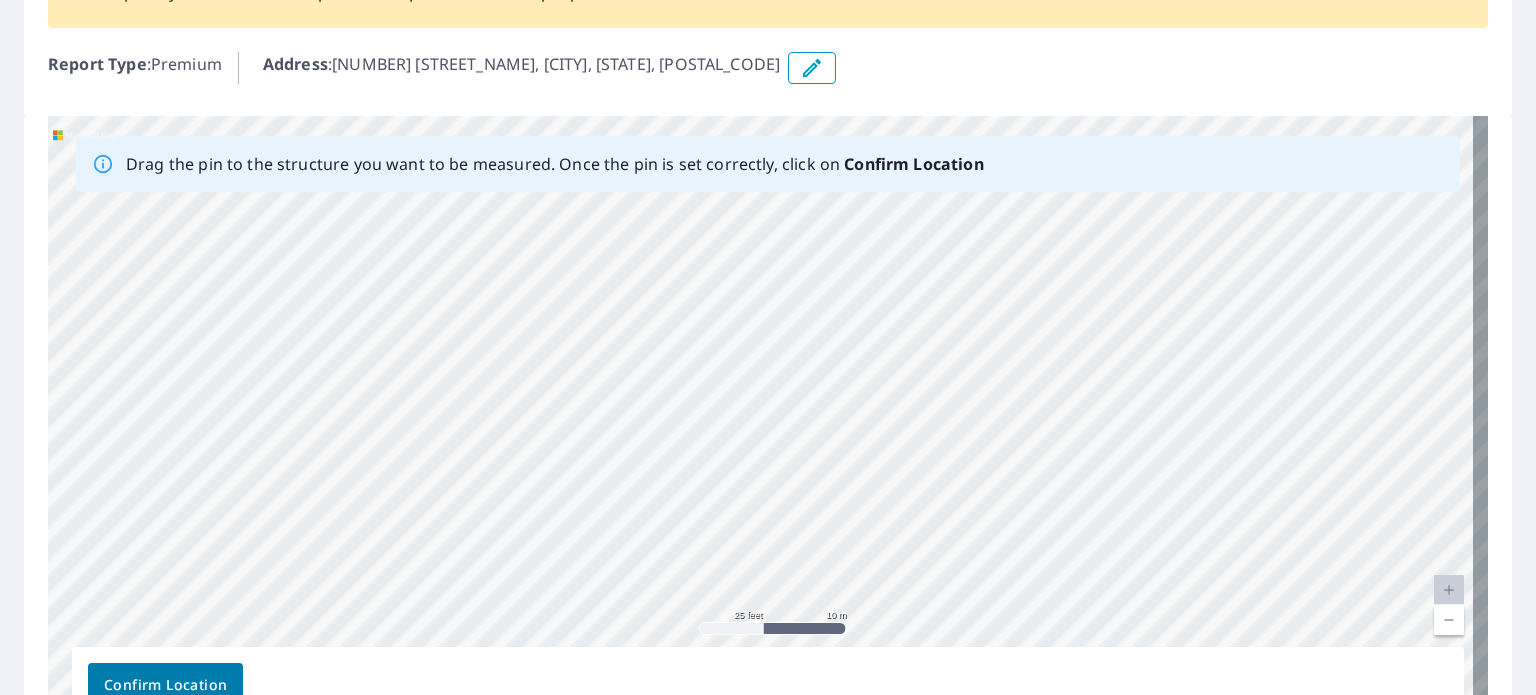 drag, startPoint x: 799, startPoint y: 512, endPoint x: 809, endPoint y: 489, distance: 25.079872 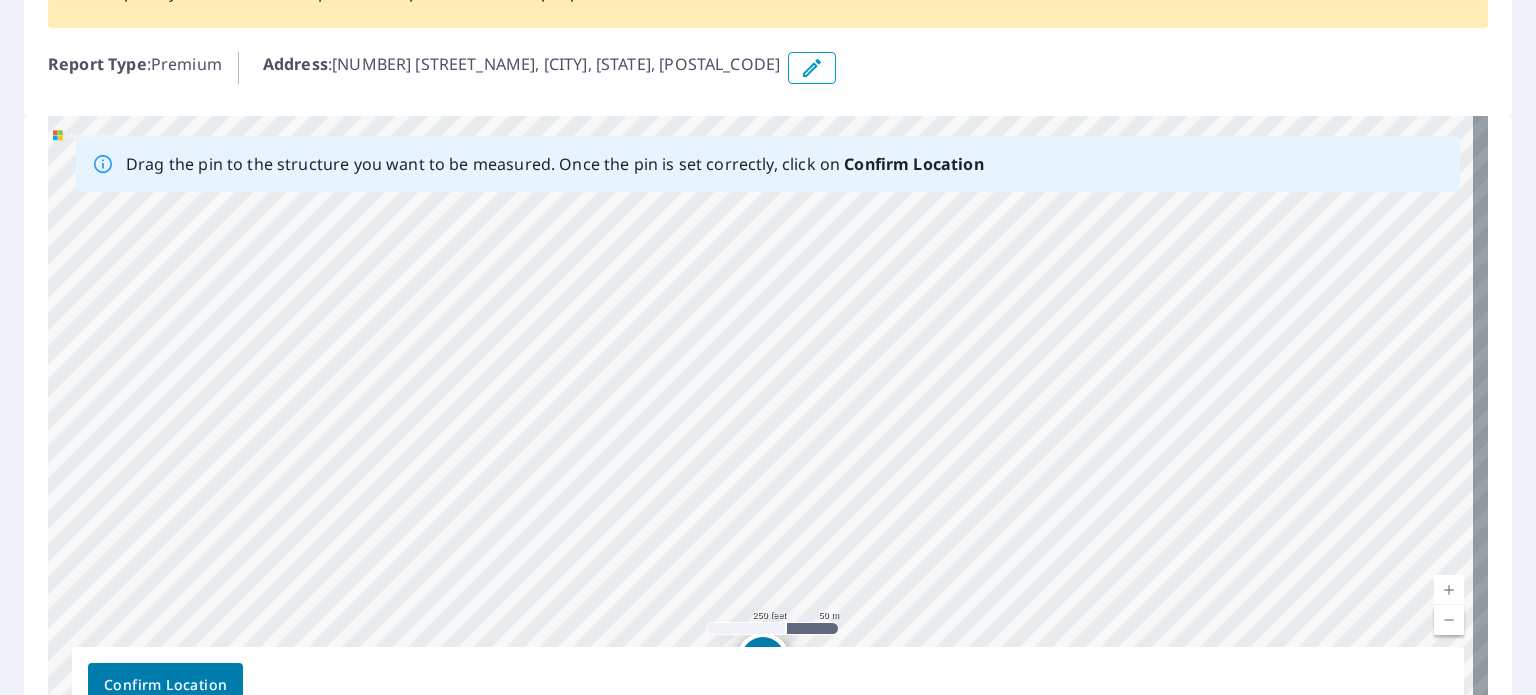 drag, startPoint x: 753, startPoint y: 499, endPoint x: 750, endPoint y: 261, distance: 238.0189 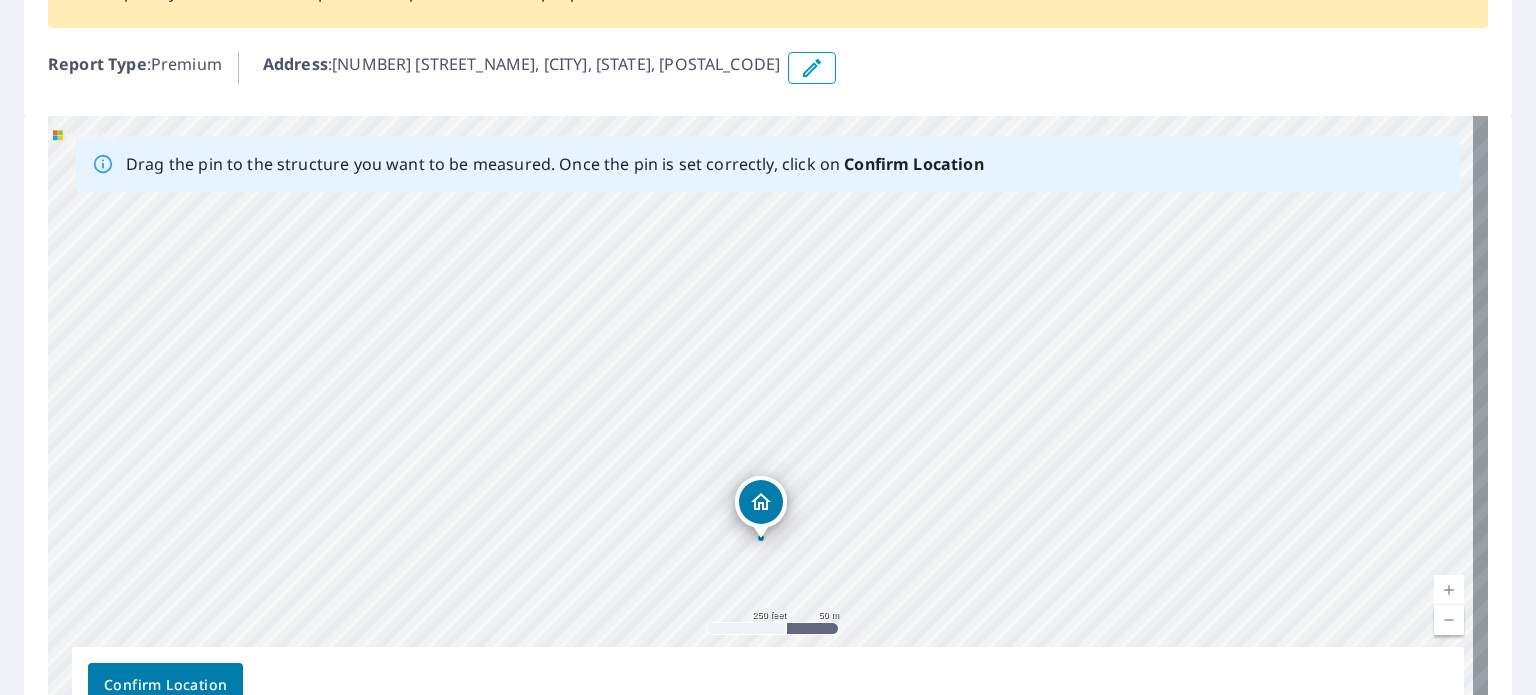 drag, startPoint x: 719, startPoint y: 309, endPoint x: 712, endPoint y: 293, distance: 17.464249 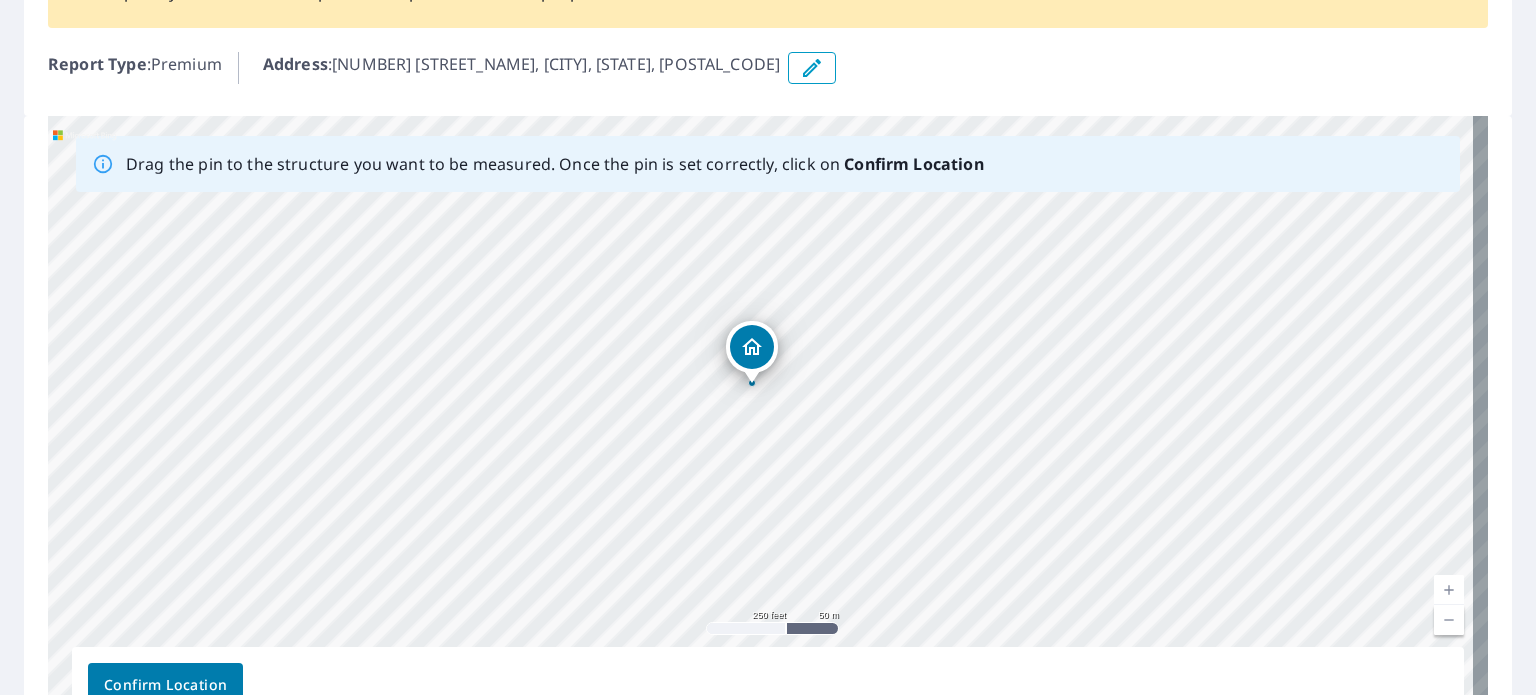 drag, startPoint x: 696, startPoint y: 384, endPoint x: 687, endPoint y: 231, distance: 153.26448 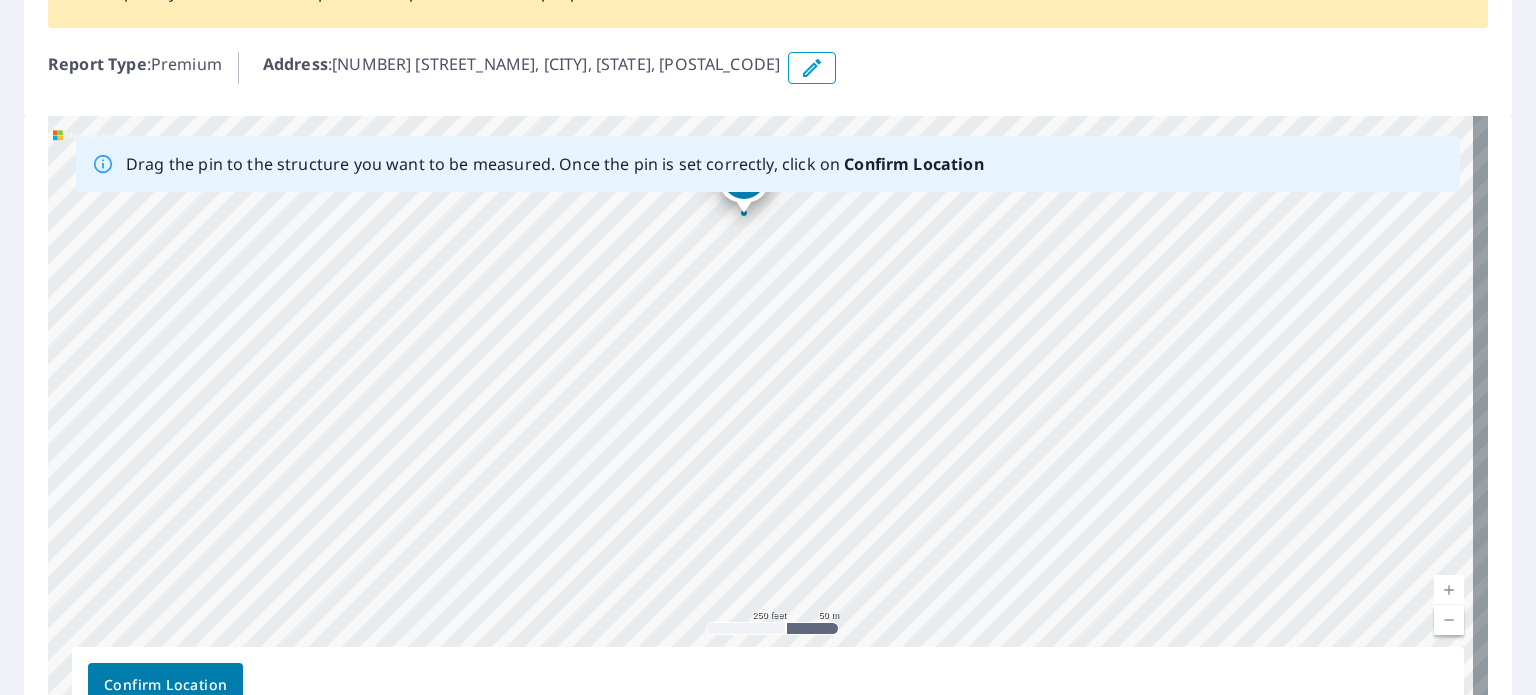 drag, startPoint x: 680, startPoint y: 416, endPoint x: 672, endPoint y: 246, distance: 170.18813 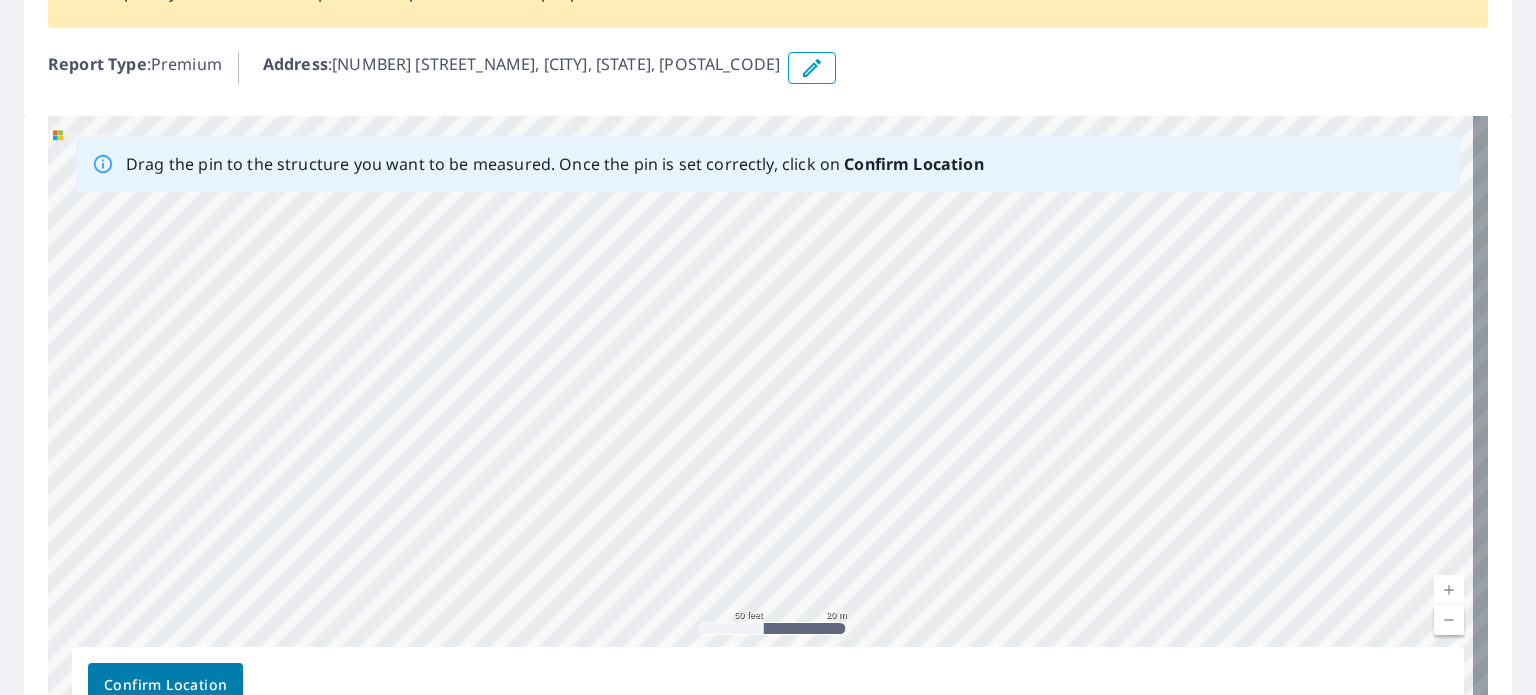 drag, startPoint x: 945, startPoint y: 362, endPoint x: 933, endPoint y: 356, distance: 13.416408 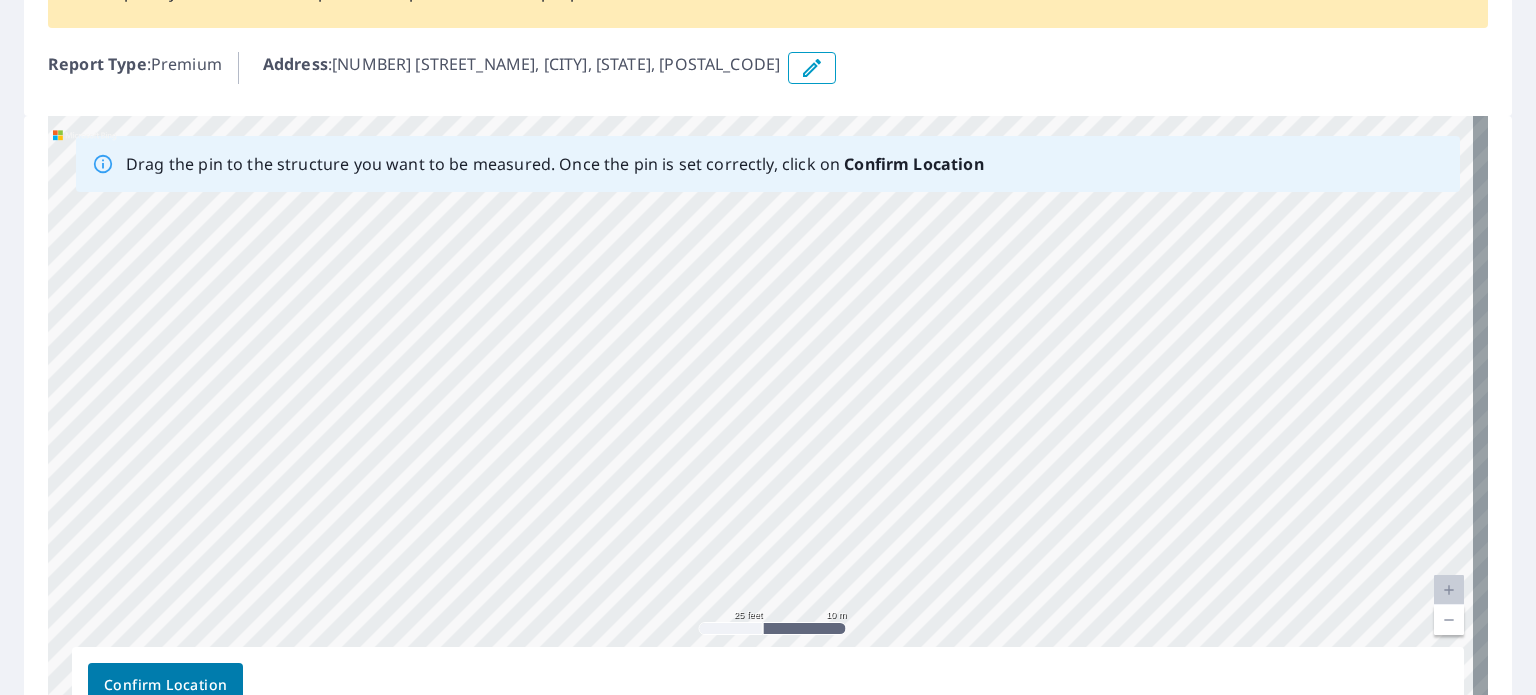 drag, startPoint x: 540, startPoint y: 475, endPoint x: 695, endPoint y: 391, distance: 176.29805 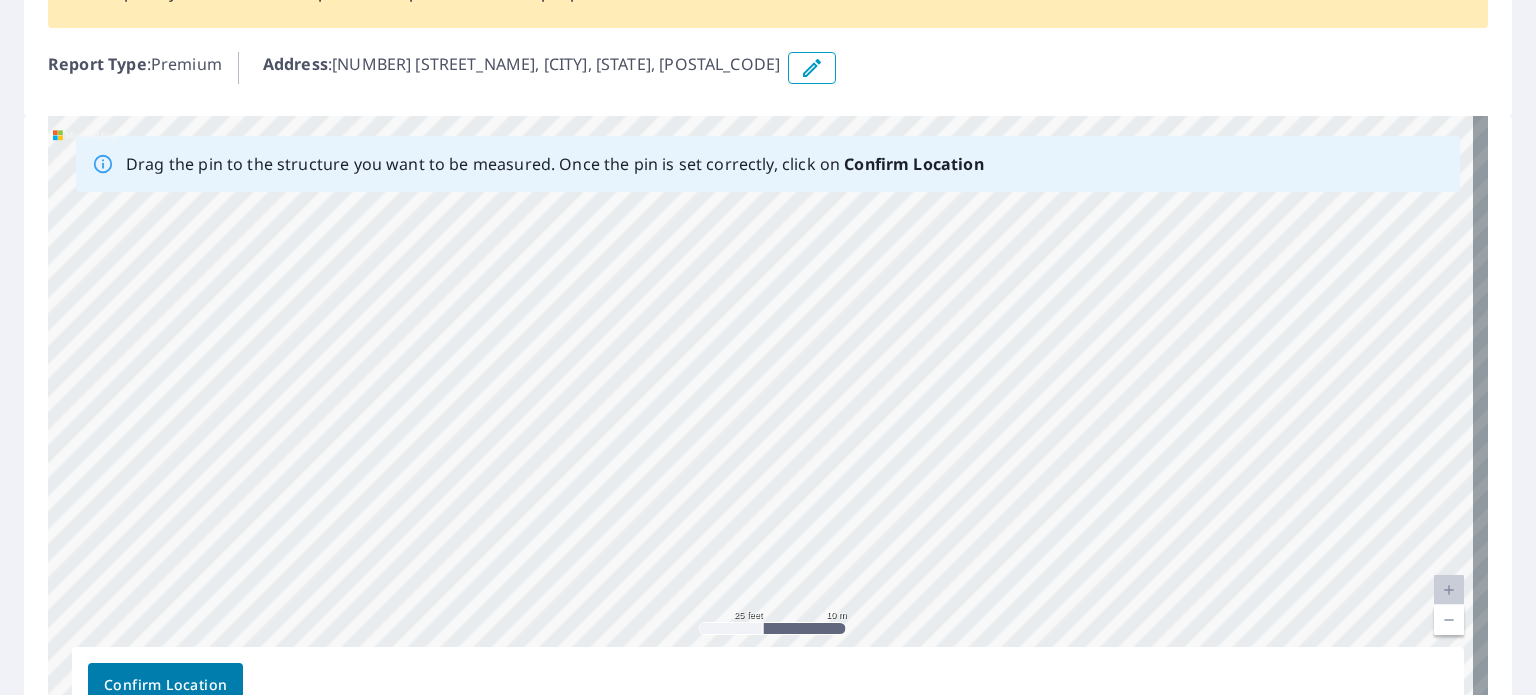 drag, startPoint x: 683, startPoint y: 475, endPoint x: 636, endPoint y: 447, distance: 54.708317 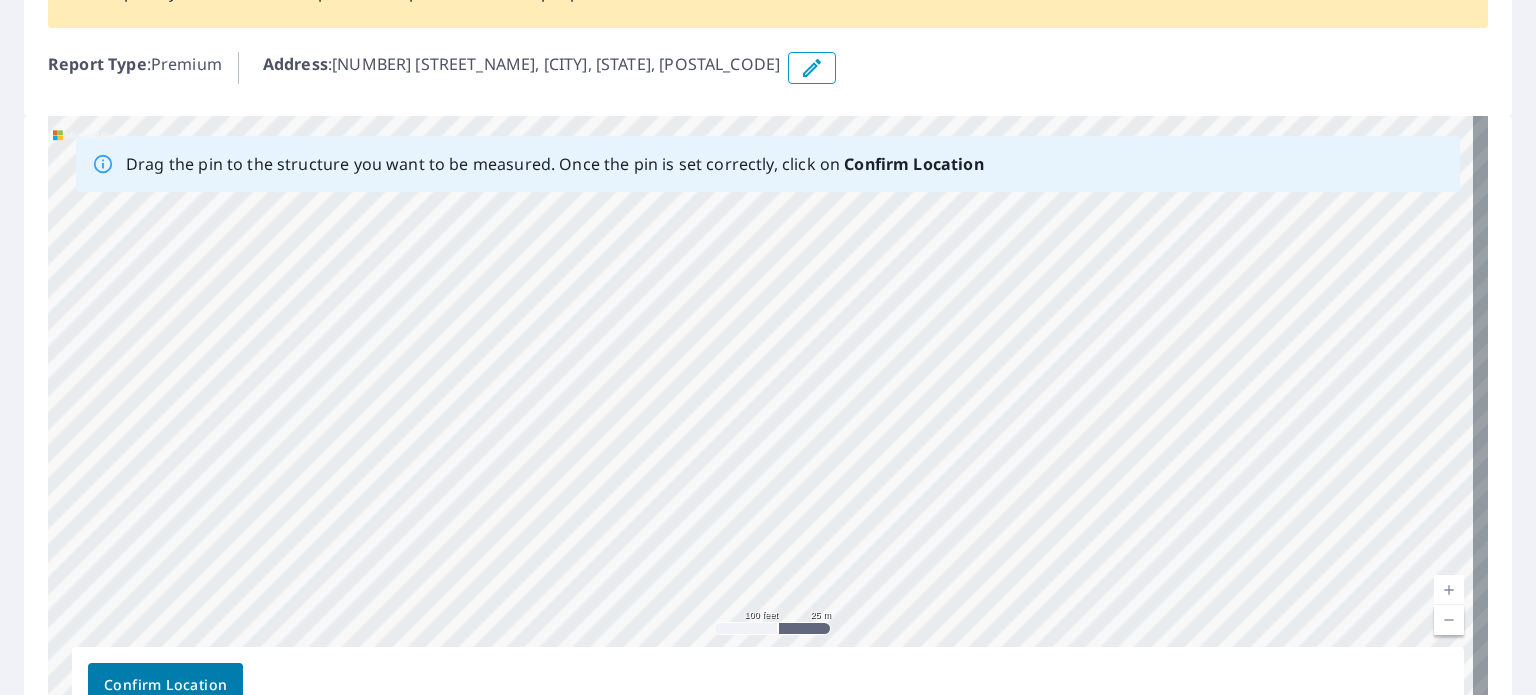 drag, startPoint x: 888, startPoint y: 322, endPoint x: 898, endPoint y: 491, distance: 169.2956 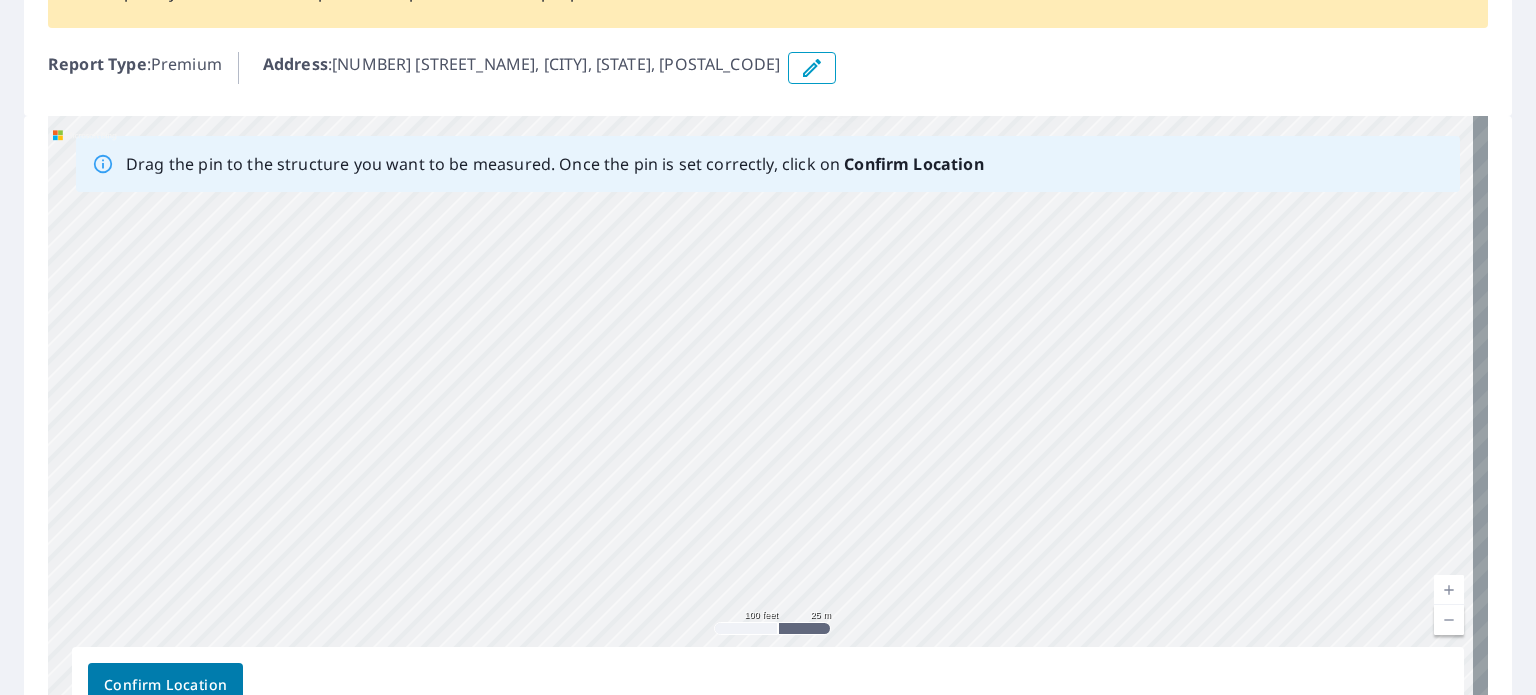 drag, startPoint x: 634, startPoint y: 454, endPoint x: 646, endPoint y: 543, distance: 89.80534 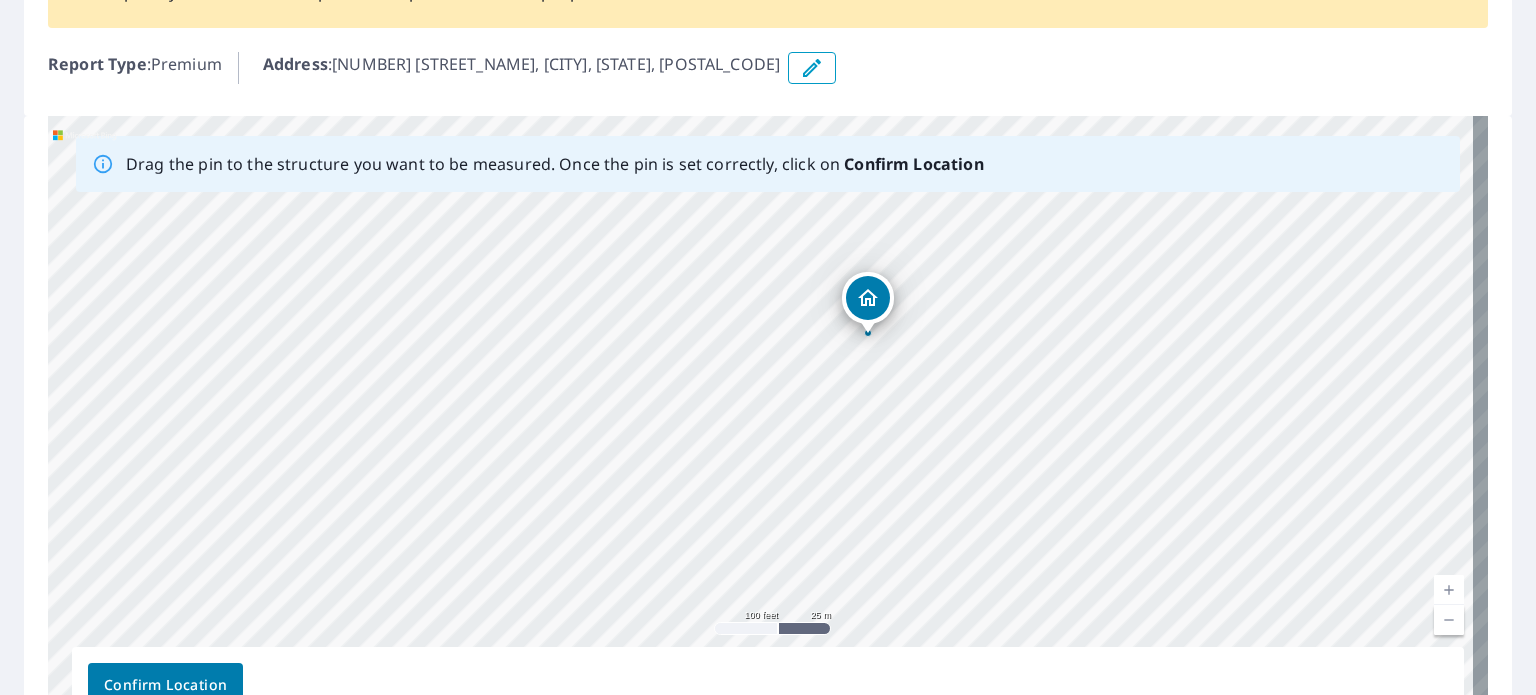 drag, startPoint x: 612, startPoint y: 318, endPoint x: 620, endPoint y: 423, distance: 105.30432 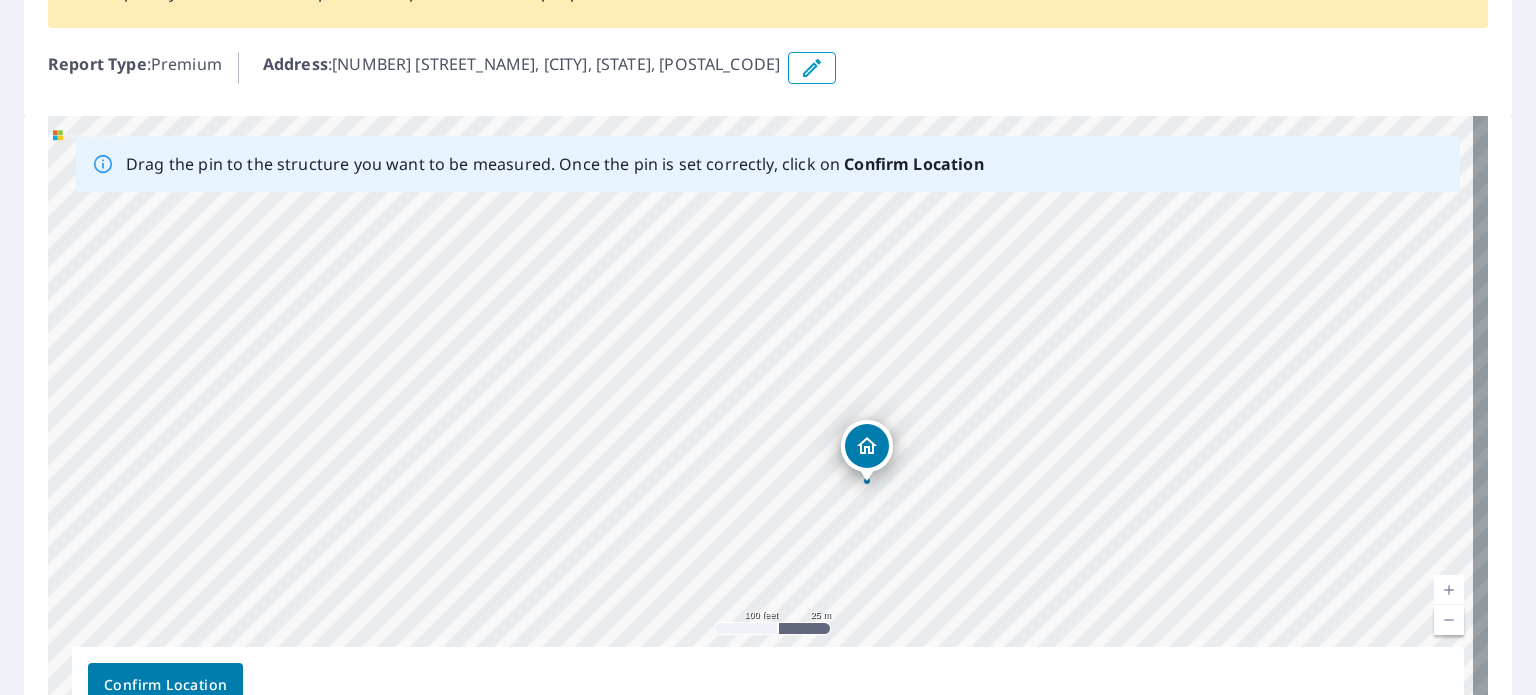 click on "[NUMBER] [STREET_NAME] [CITY], [STATE] [POSTAL_CODE]" at bounding box center (768, 429) 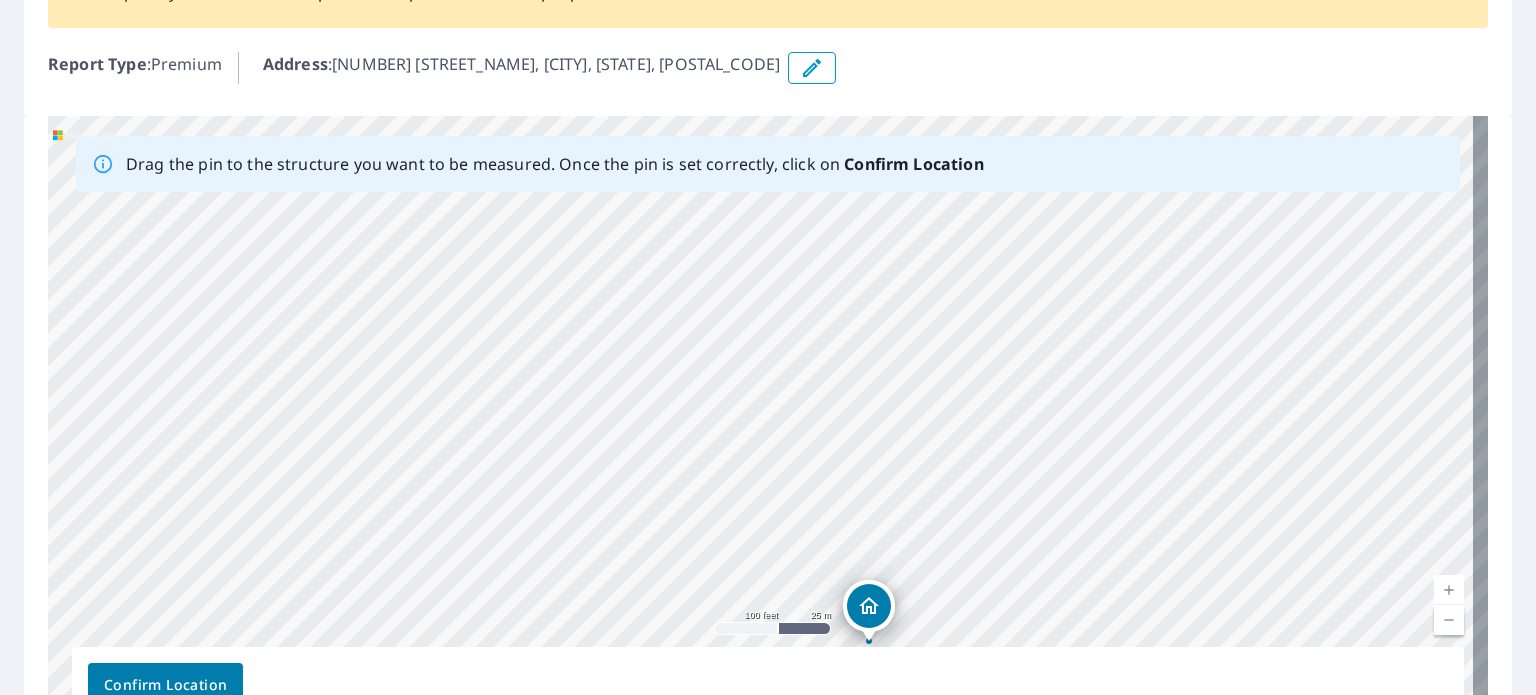drag, startPoint x: 628, startPoint y: 283, endPoint x: 630, endPoint y: 443, distance: 160.0125 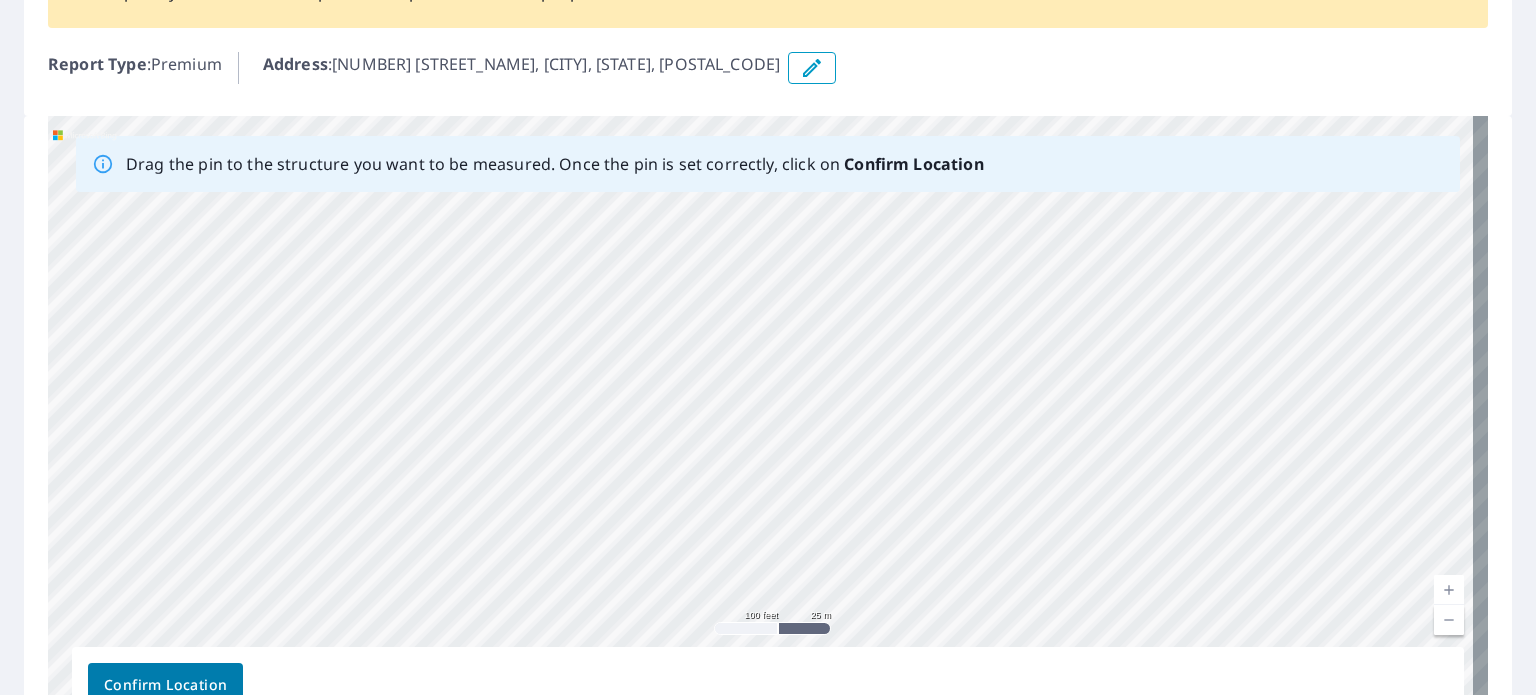 drag, startPoint x: 649, startPoint y: 348, endPoint x: 654, endPoint y: 416, distance: 68.18358 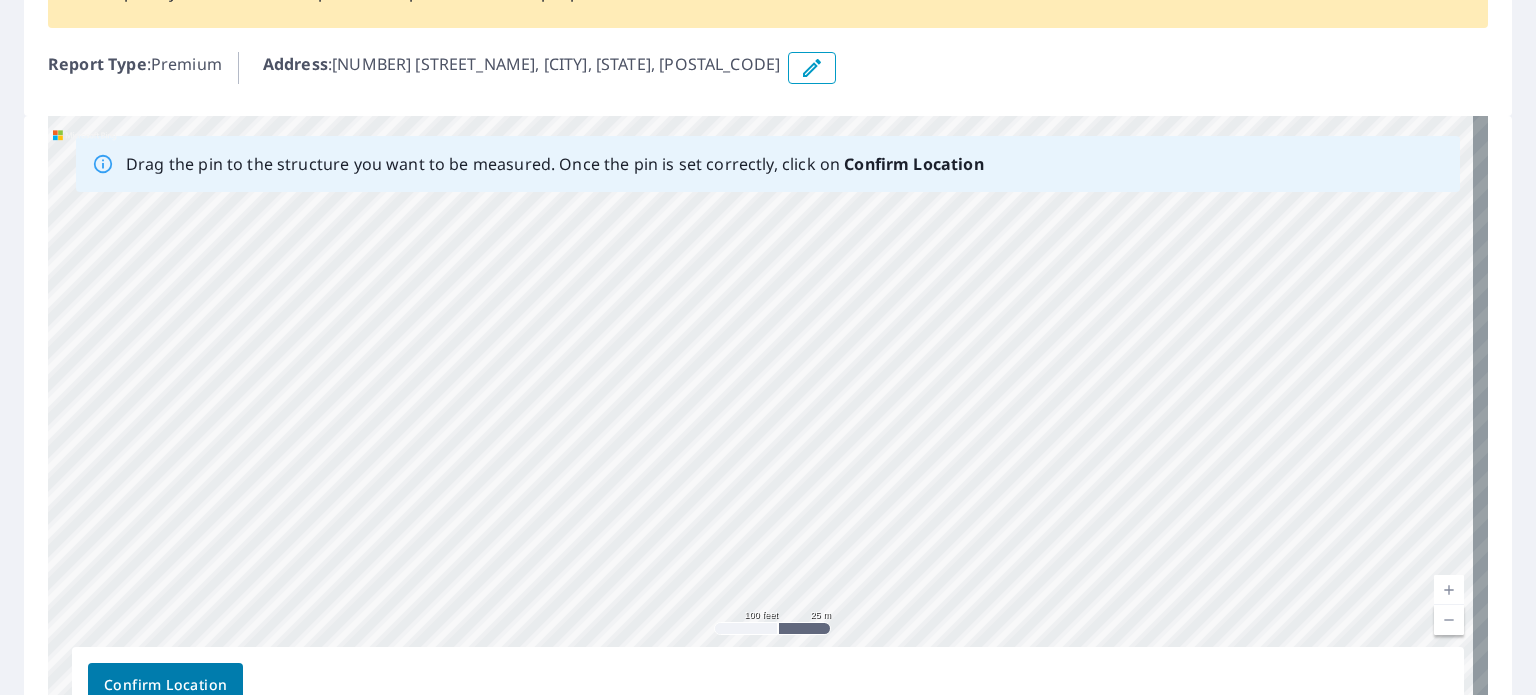 drag, startPoint x: 618, startPoint y: 256, endPoint x: 639, endPoint y: 407, distance: 152.45328 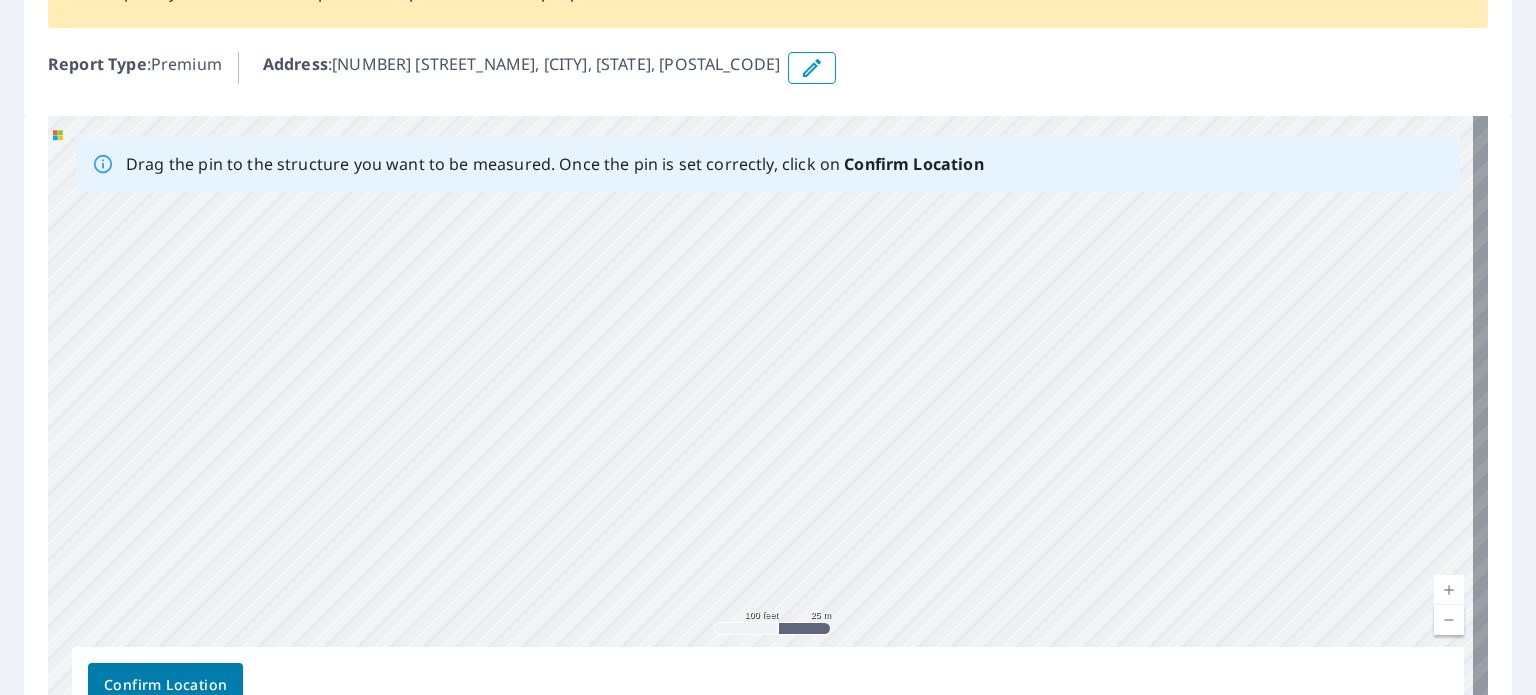 drag, startPoint x: 636, startPoint y: 265, endPoint x: 634, endPoint y: 367, distance: 102.01961 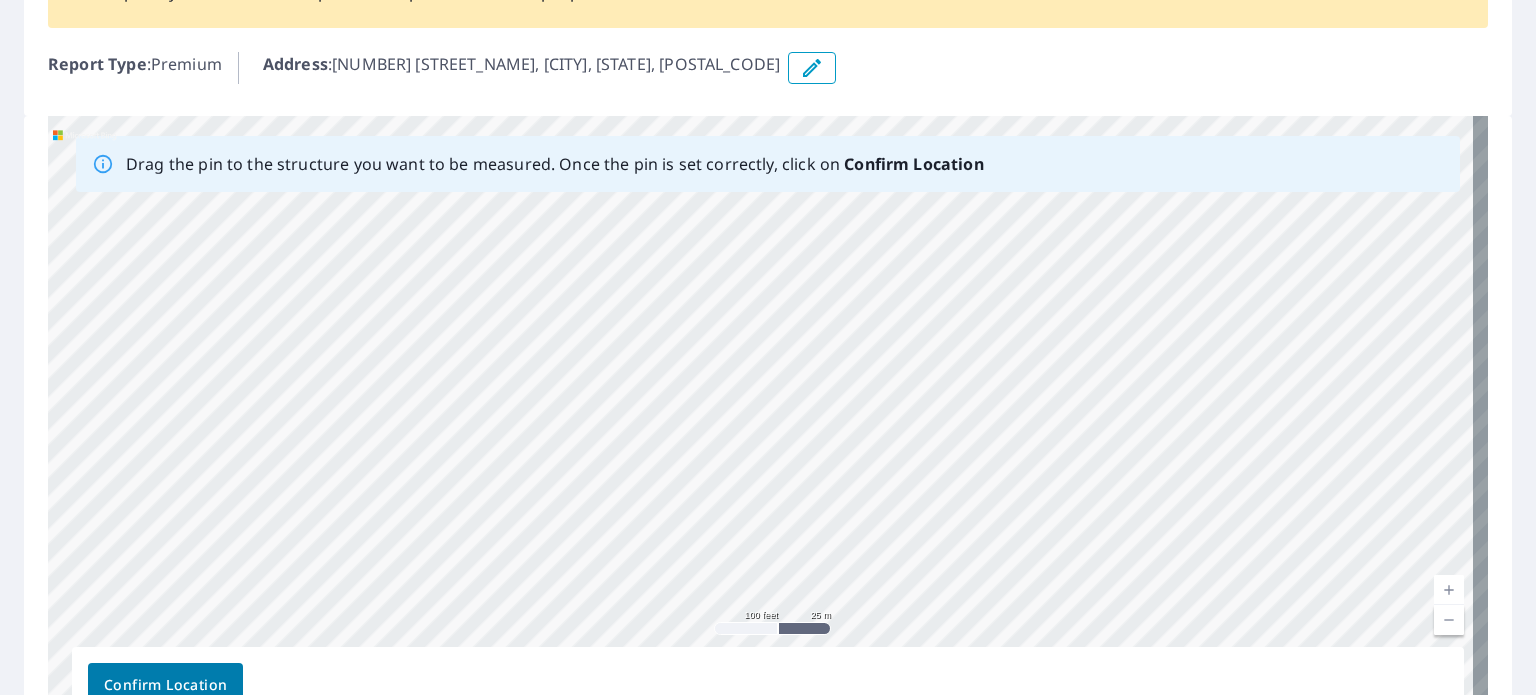 drag, startPoint x: 650, startPoint y: 267, endPoint x: 633, endPoint y: 386, distance: 120.20815 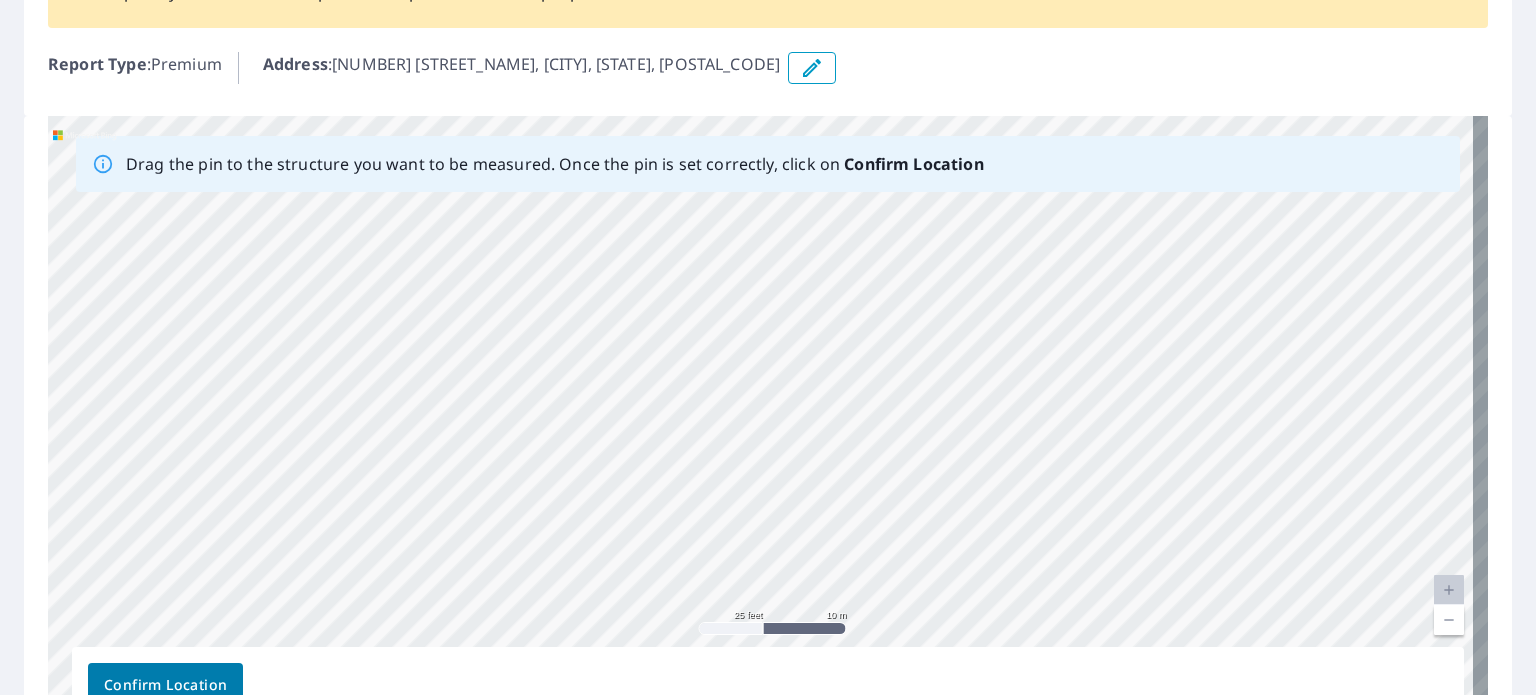 drag, startPoint x: 690, startPoint y: 327, endPoint x: 682, endPoint y: 444, distance: 117.273186 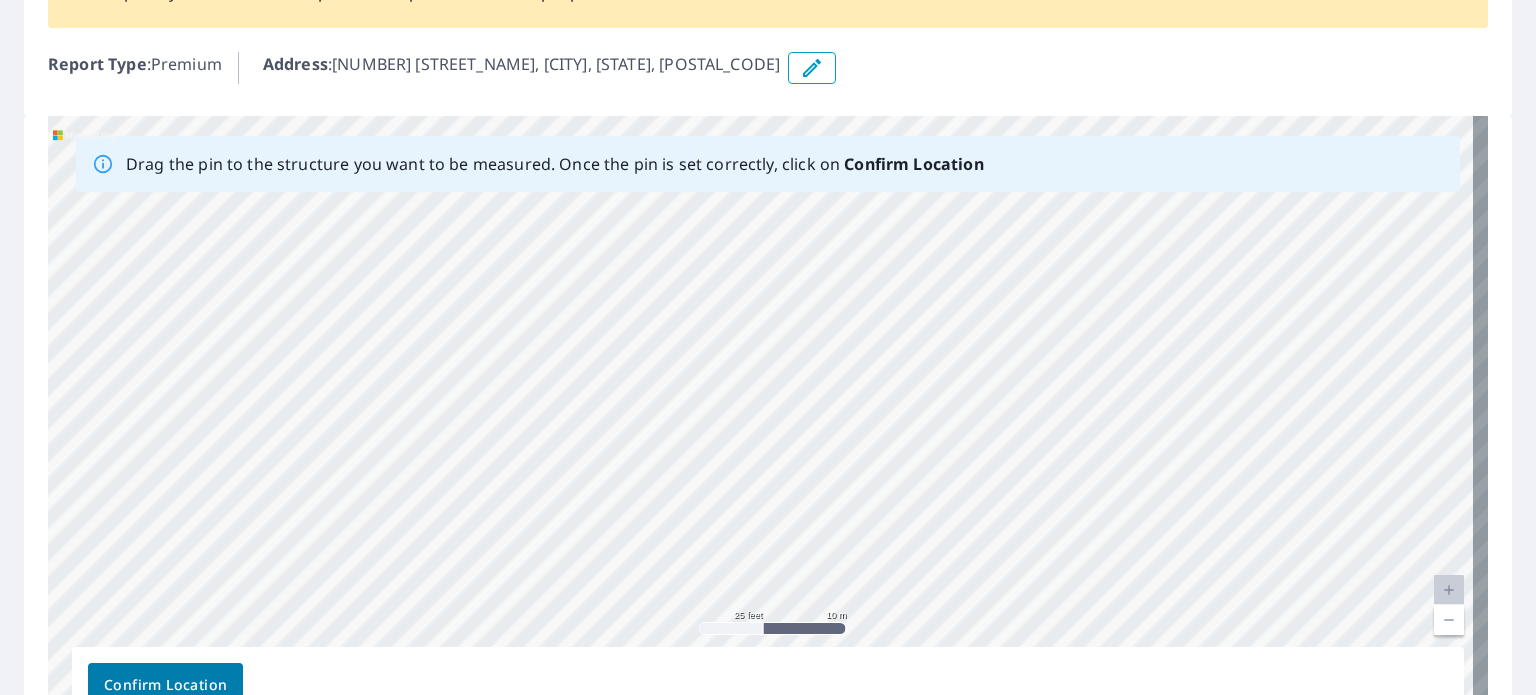 drag, startPoint x: 724, startPoint y: 432, endPoint x: 724, endPoint y: 403, distance: 29 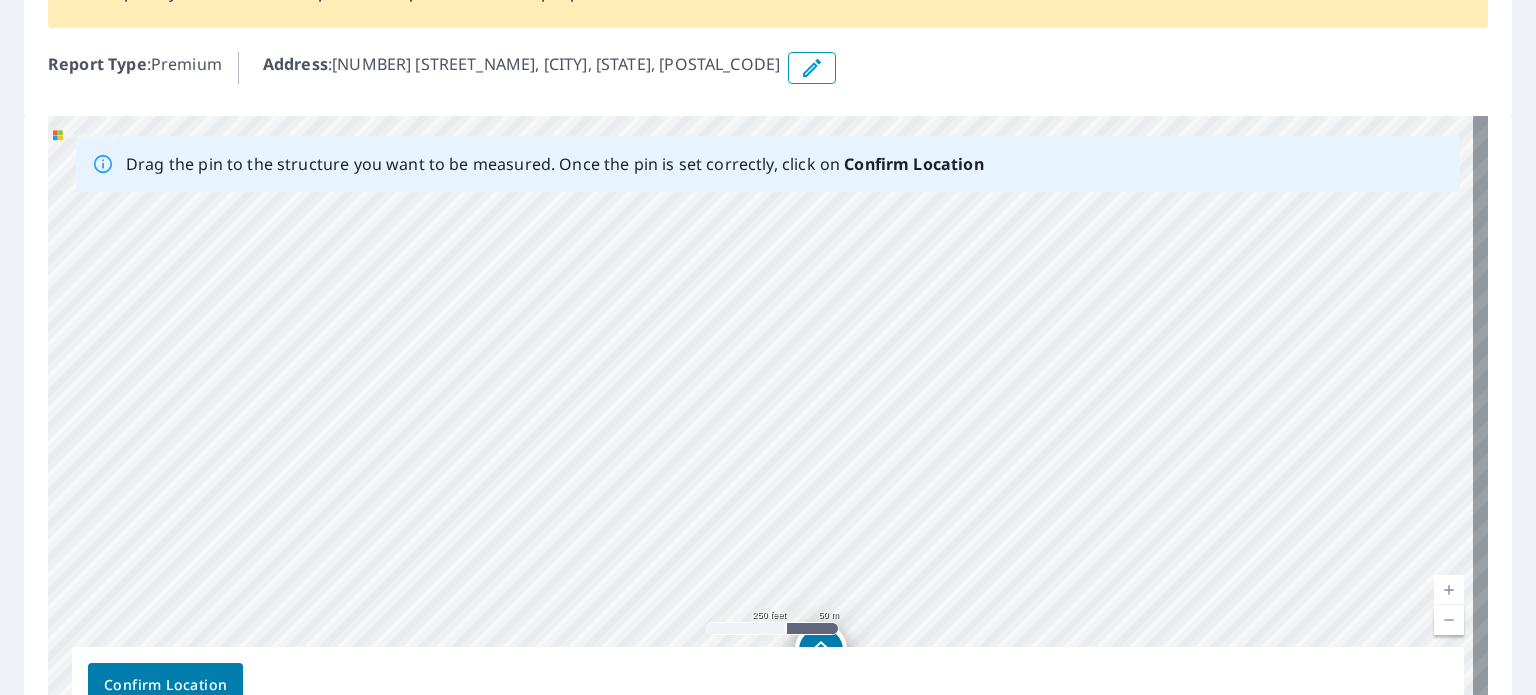 drag, startPoint x: 786, startPoint y: 446, endPoint x: 736, endPoint y: 230, distance: 221.71152 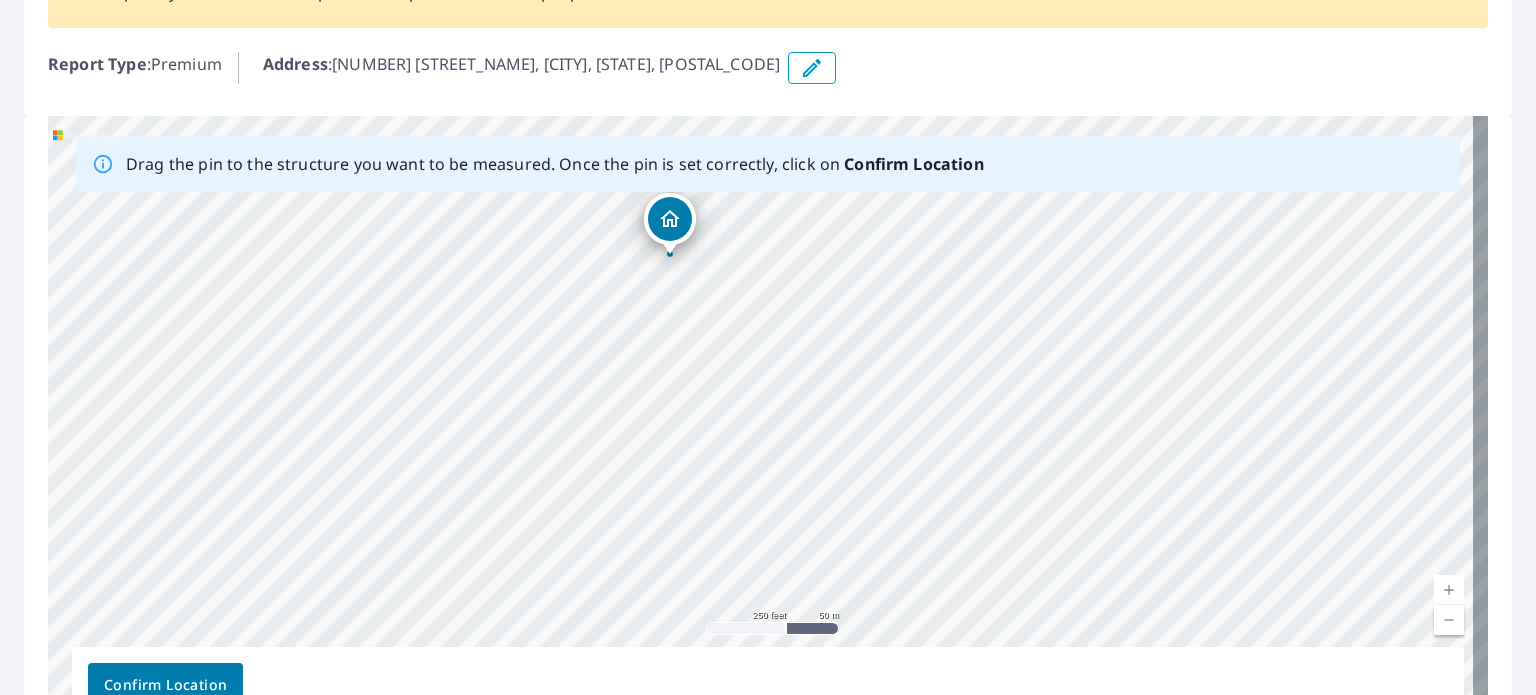 drag, startPoint x: 806, startPoint y: 570, endPoint x: 665, endPoint y: 225, distance: 372.70096 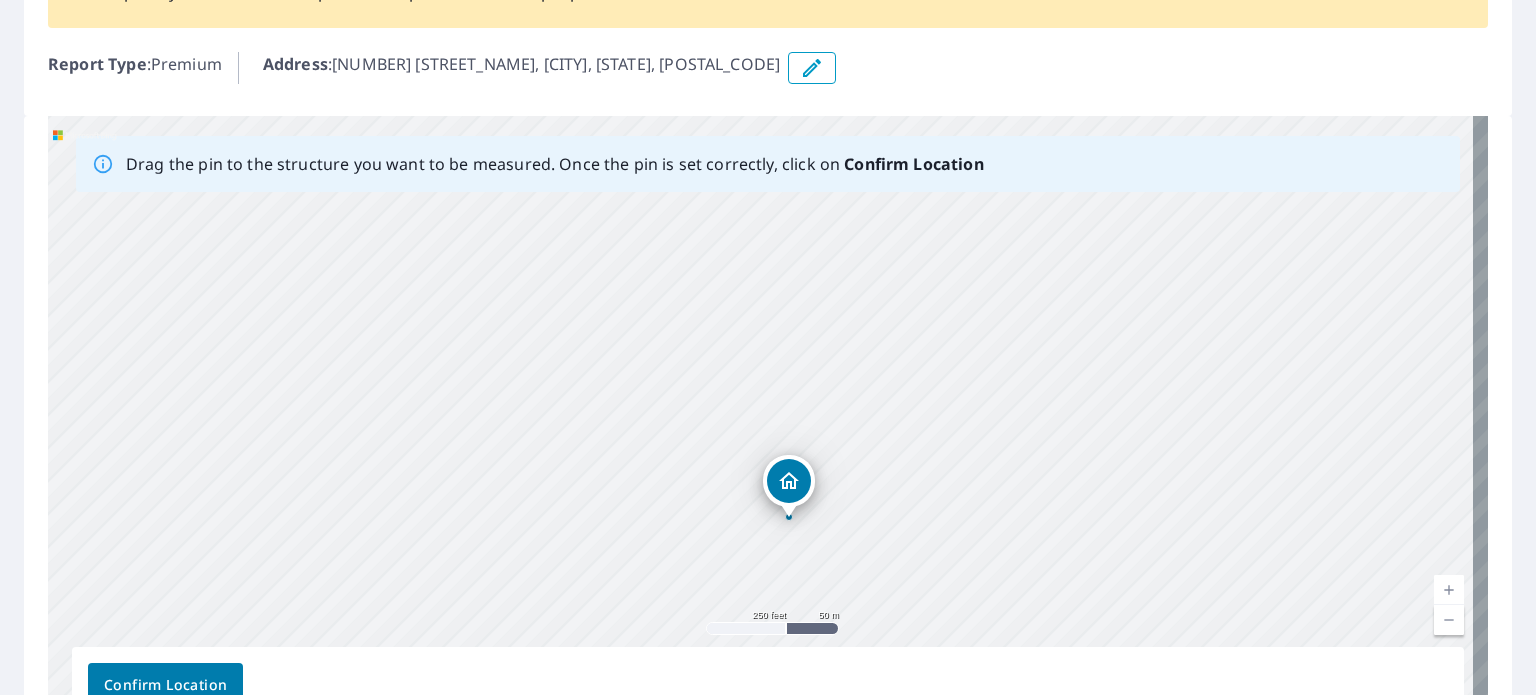 click on "[NUMBER] [STREET_NAME] [CITY], [STATE] [POSTAL_CODE]" at bounding box center (768, 429) 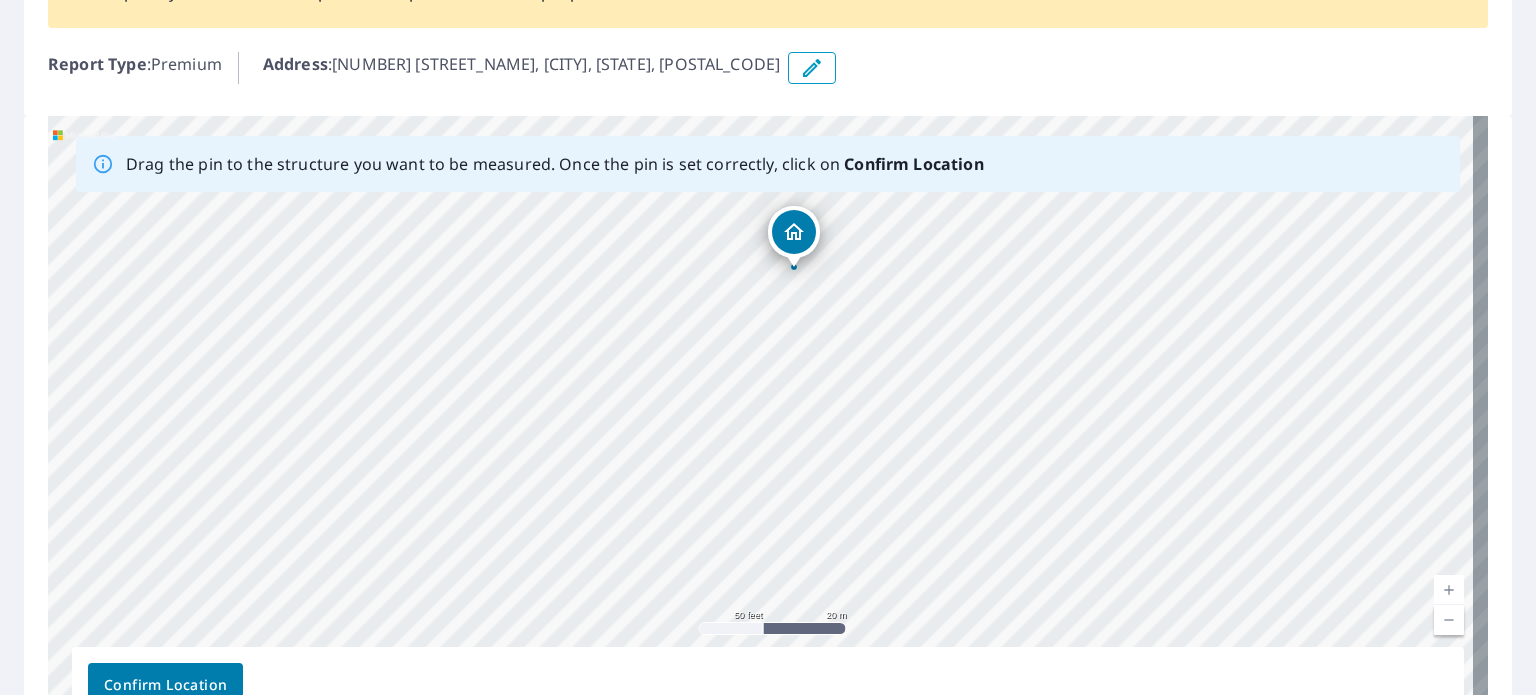drag, startPoint x: 819, startPoint y: 562, endPoint x: 801, endPoint y: 225, distance: 337.48038 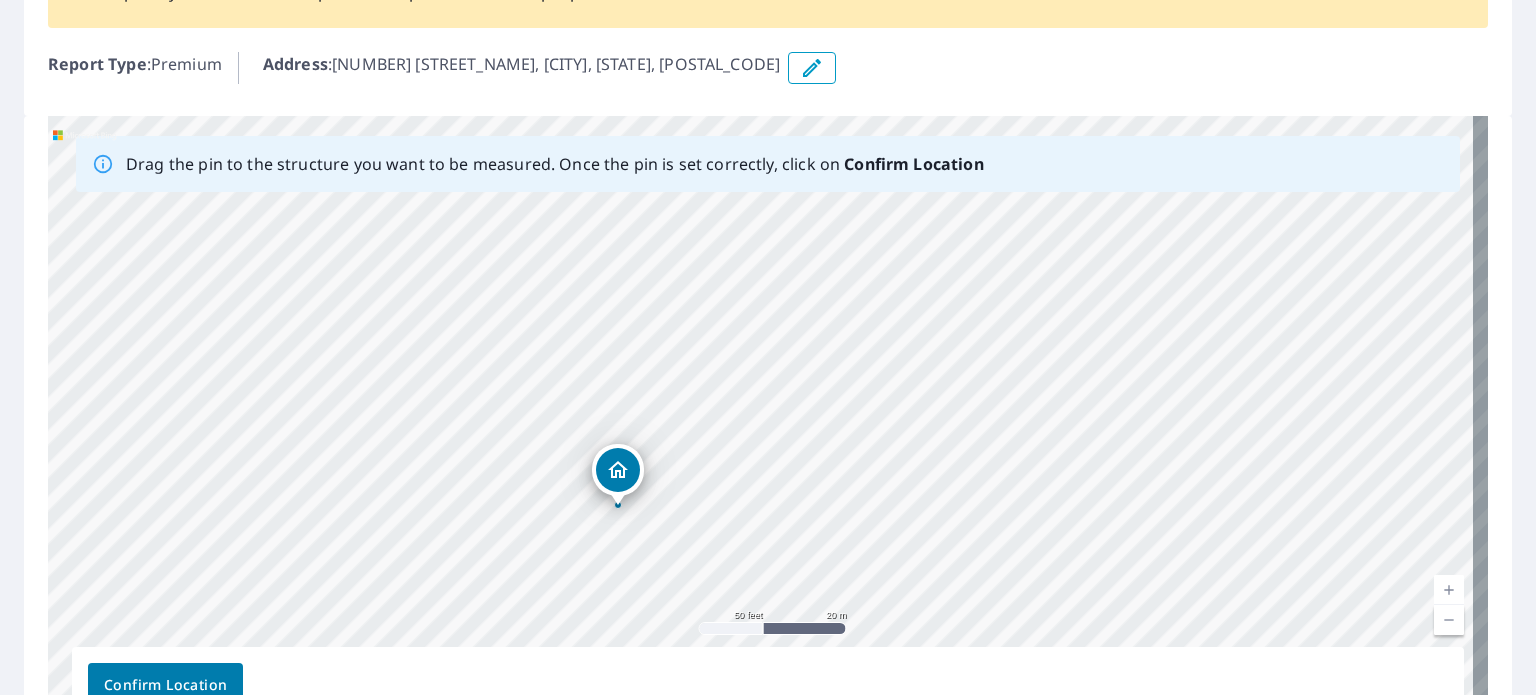 click on "Confirm Location" at bounding box center [165, 685] 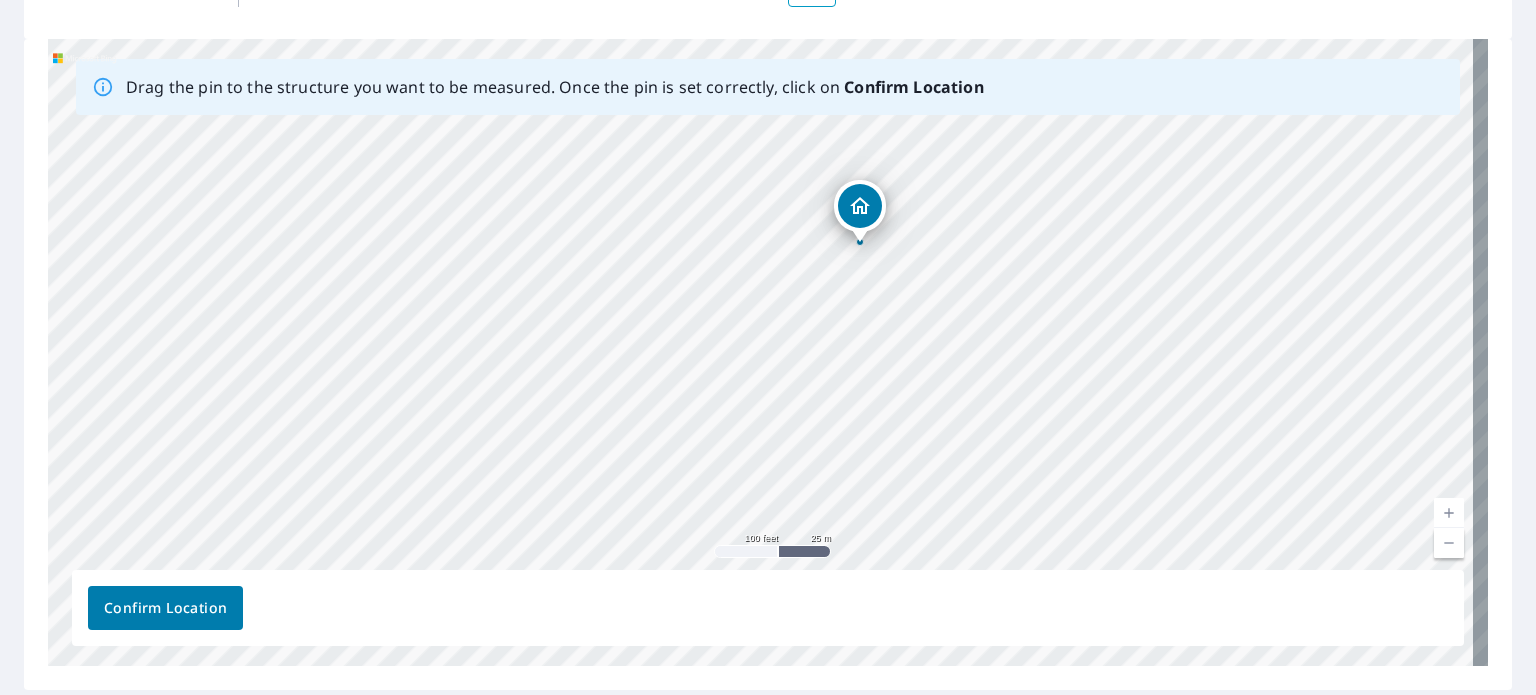 scroll, scrollTop: 389, scrollLeft: 0, axis: vertical 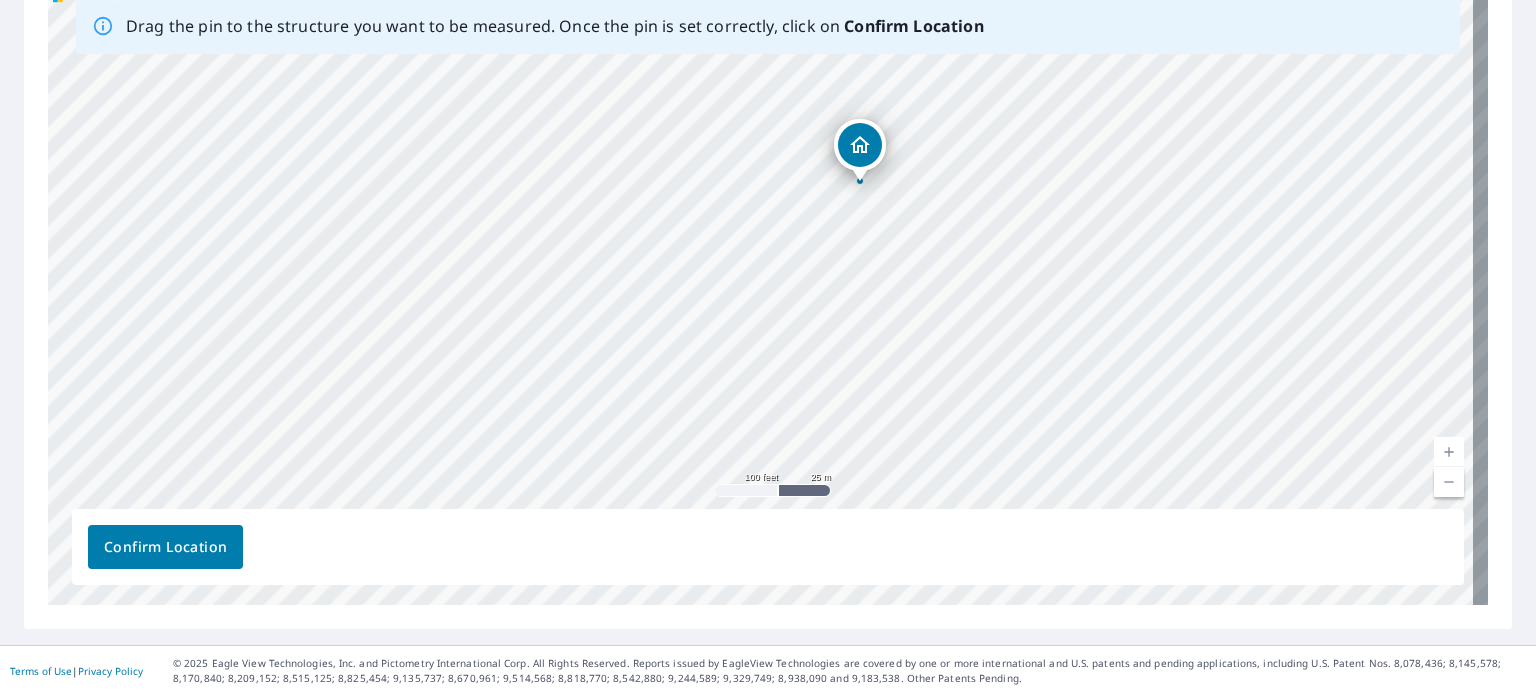 click on "Confirm Location" at bounding box center (165, 547) 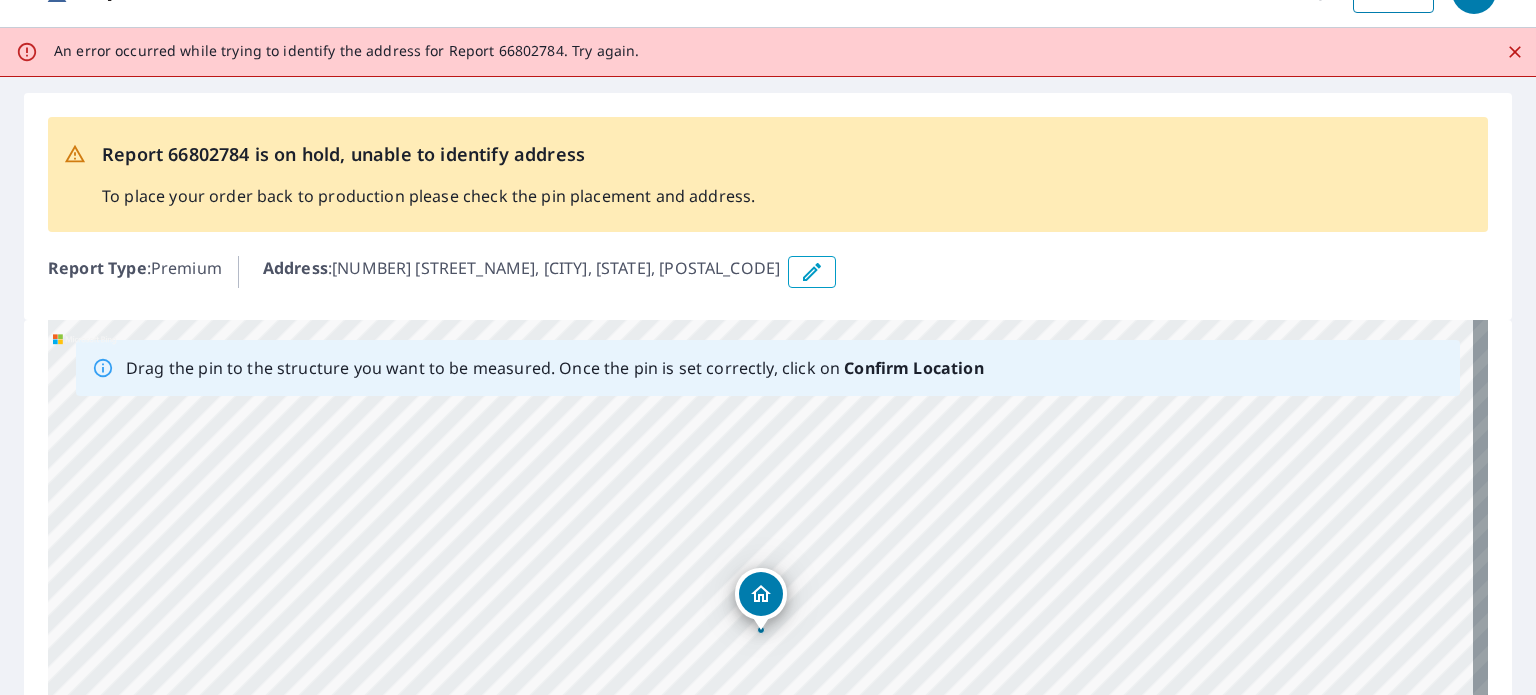 scroll, scrollTop: 0, scrollLeft: 0, axis: both 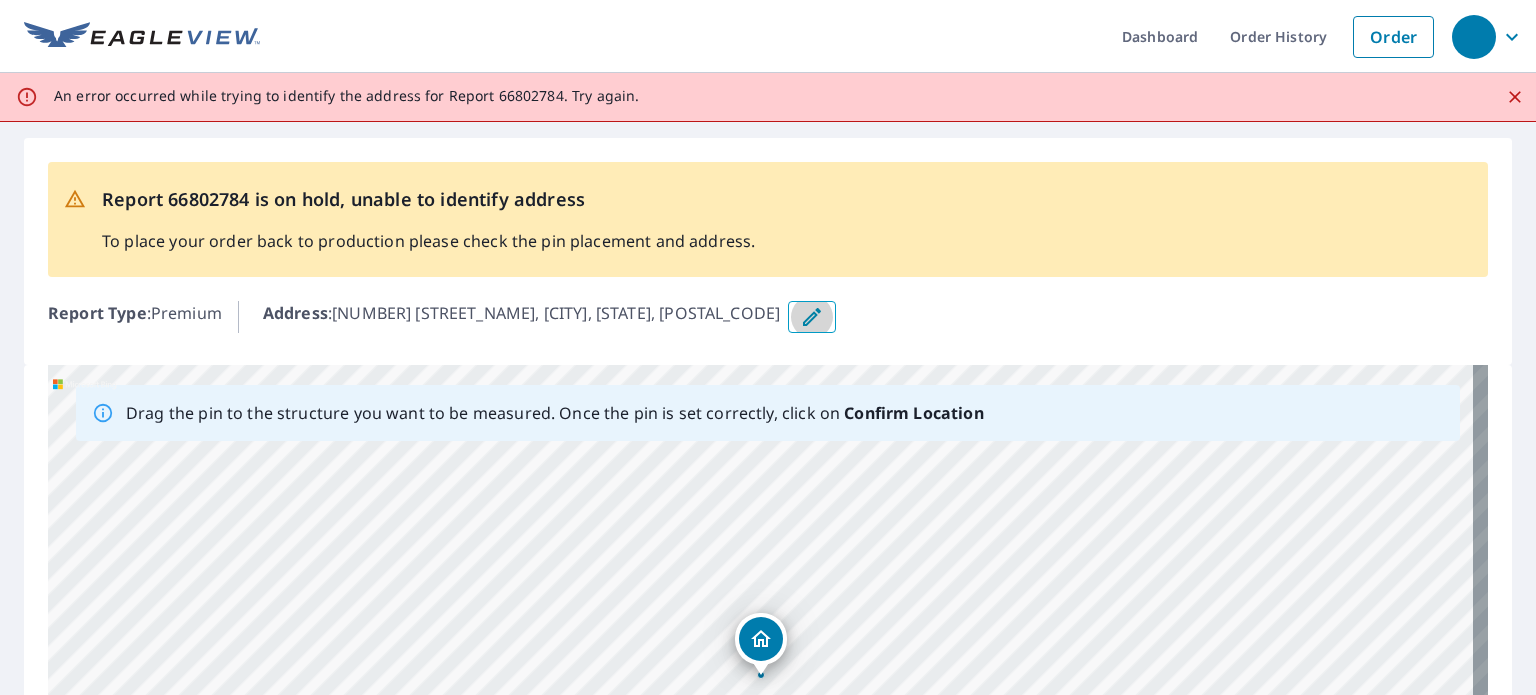 click 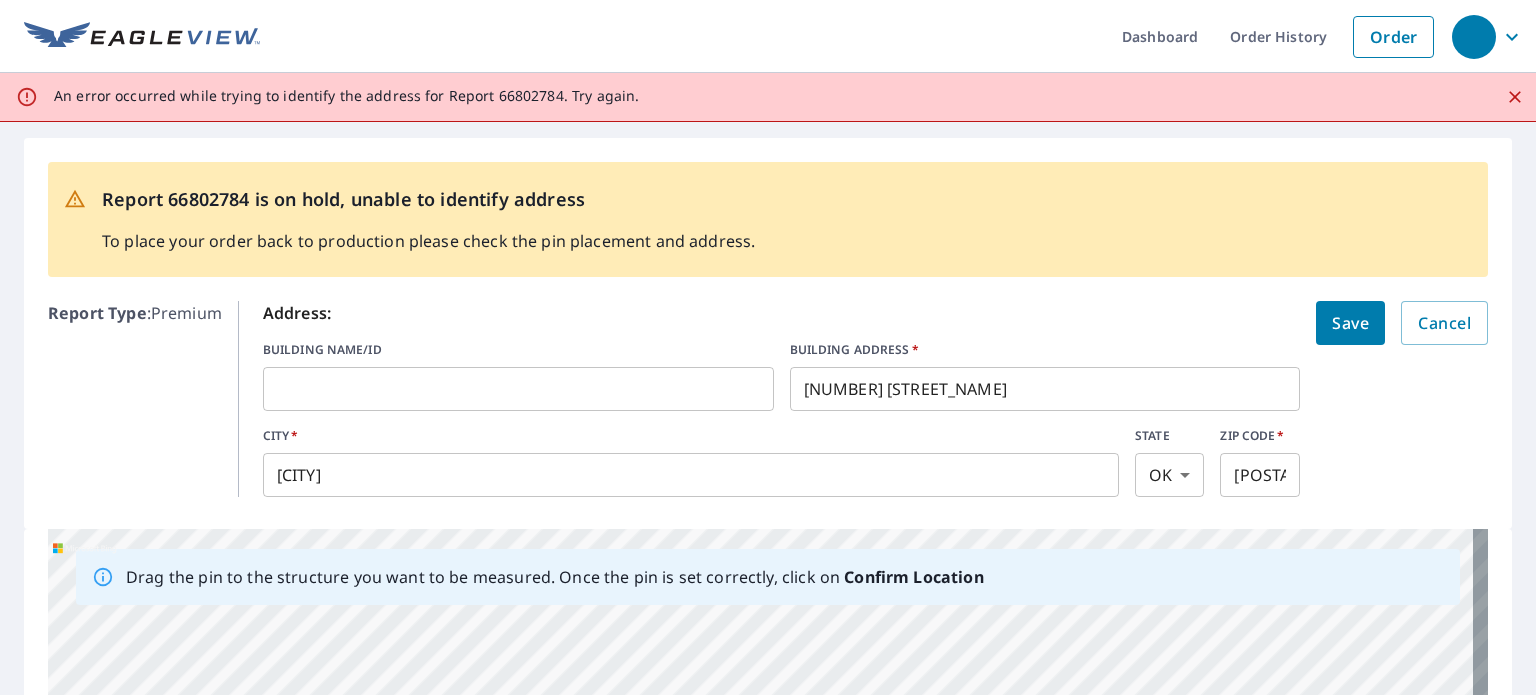 click at bounding box center (518, 389) 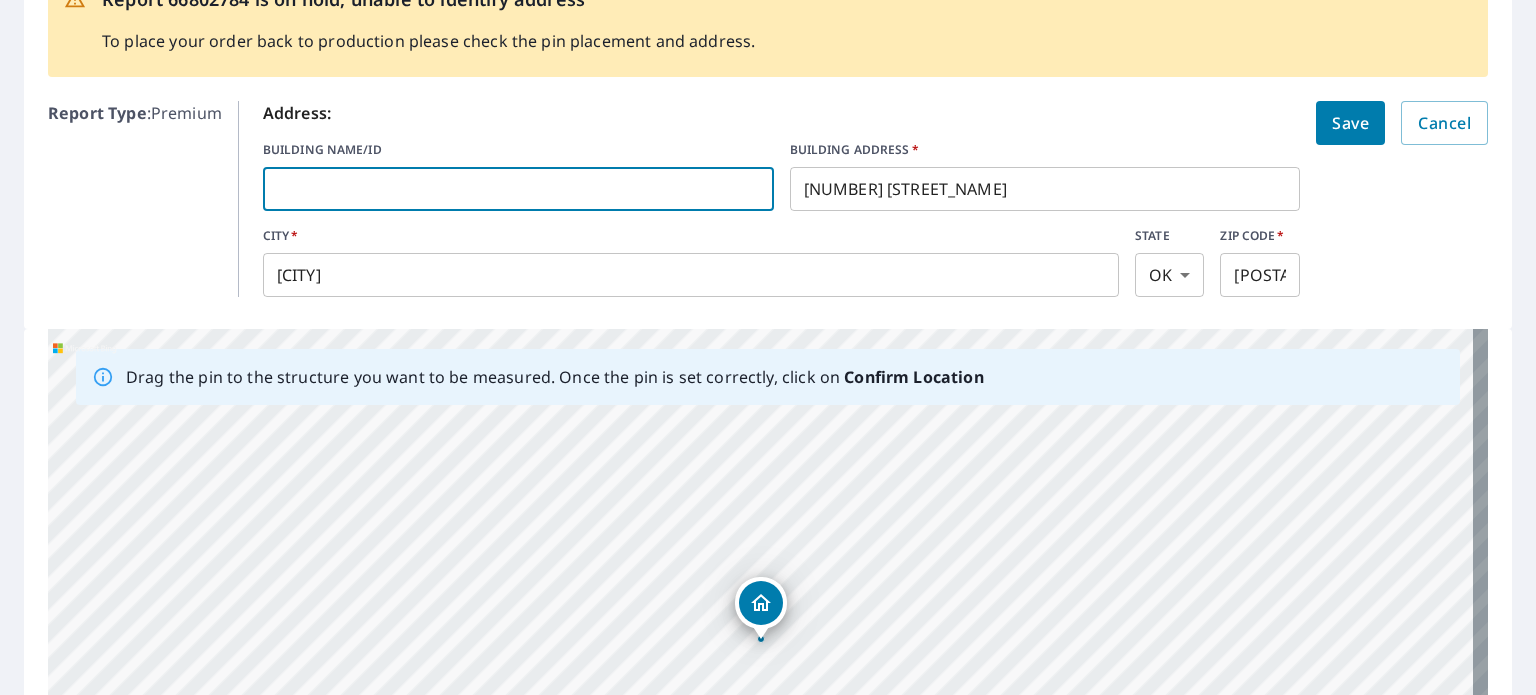 scroll, scrollTop: 300, scrollLeft: 0, axis: vertical 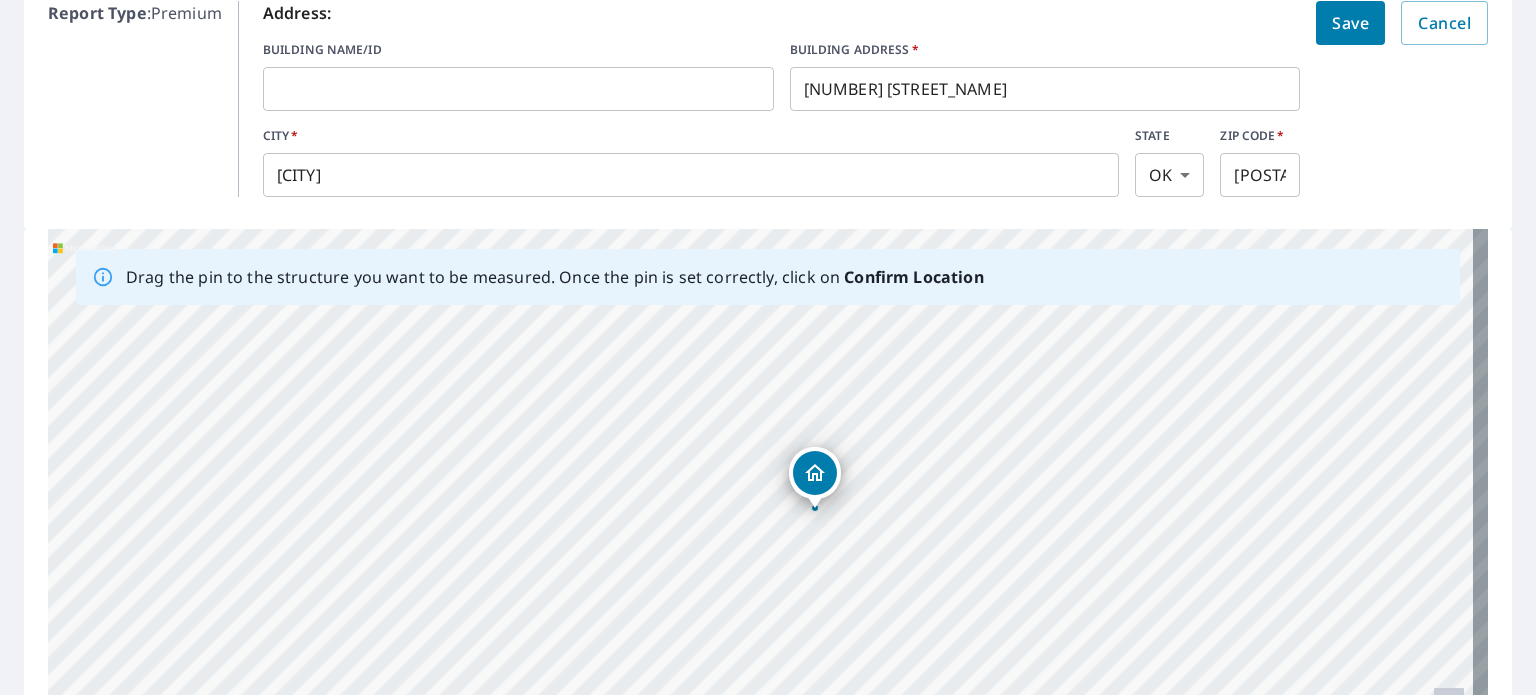 drag, startPoint x: 728, startPoint y: 463, endPoint x: 808, endPoint y: 459, distance: 80.09994 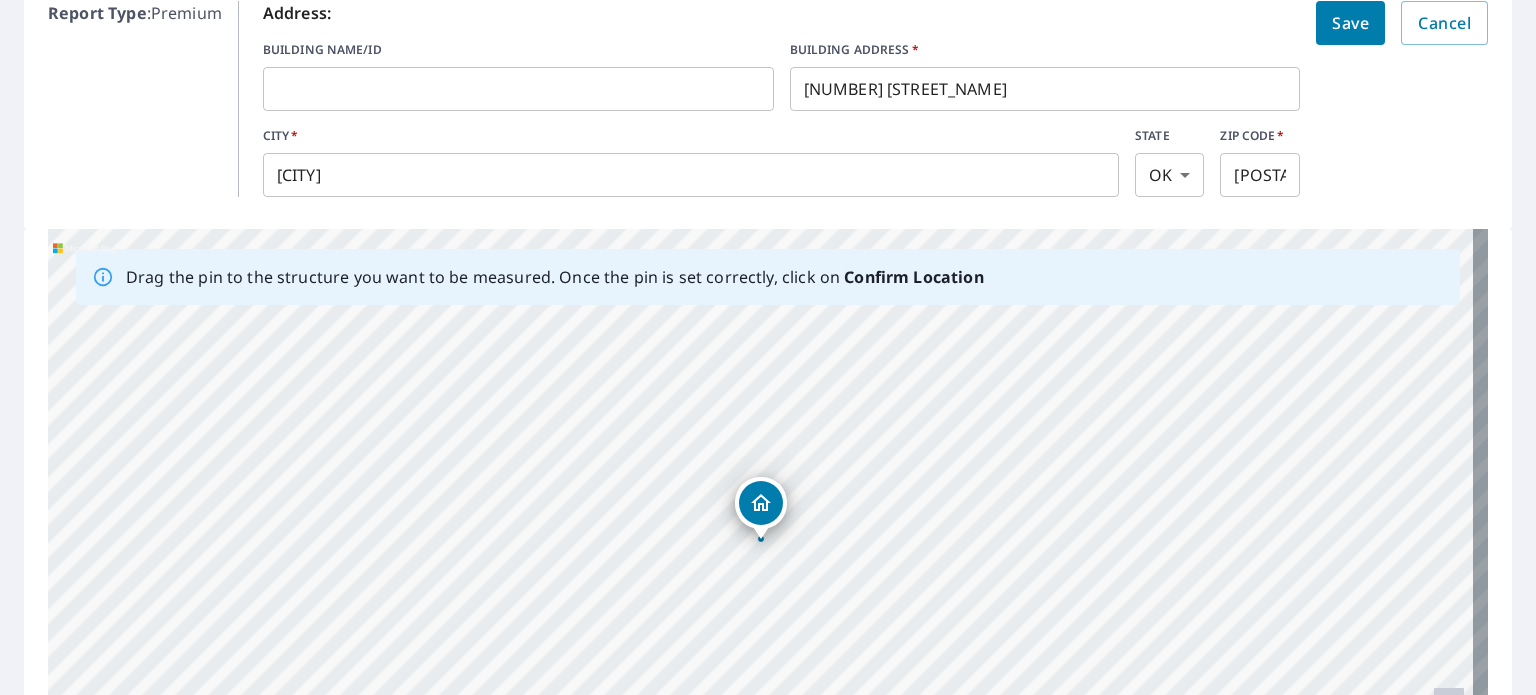 click on "Save" at bounding box center (1350, 23) 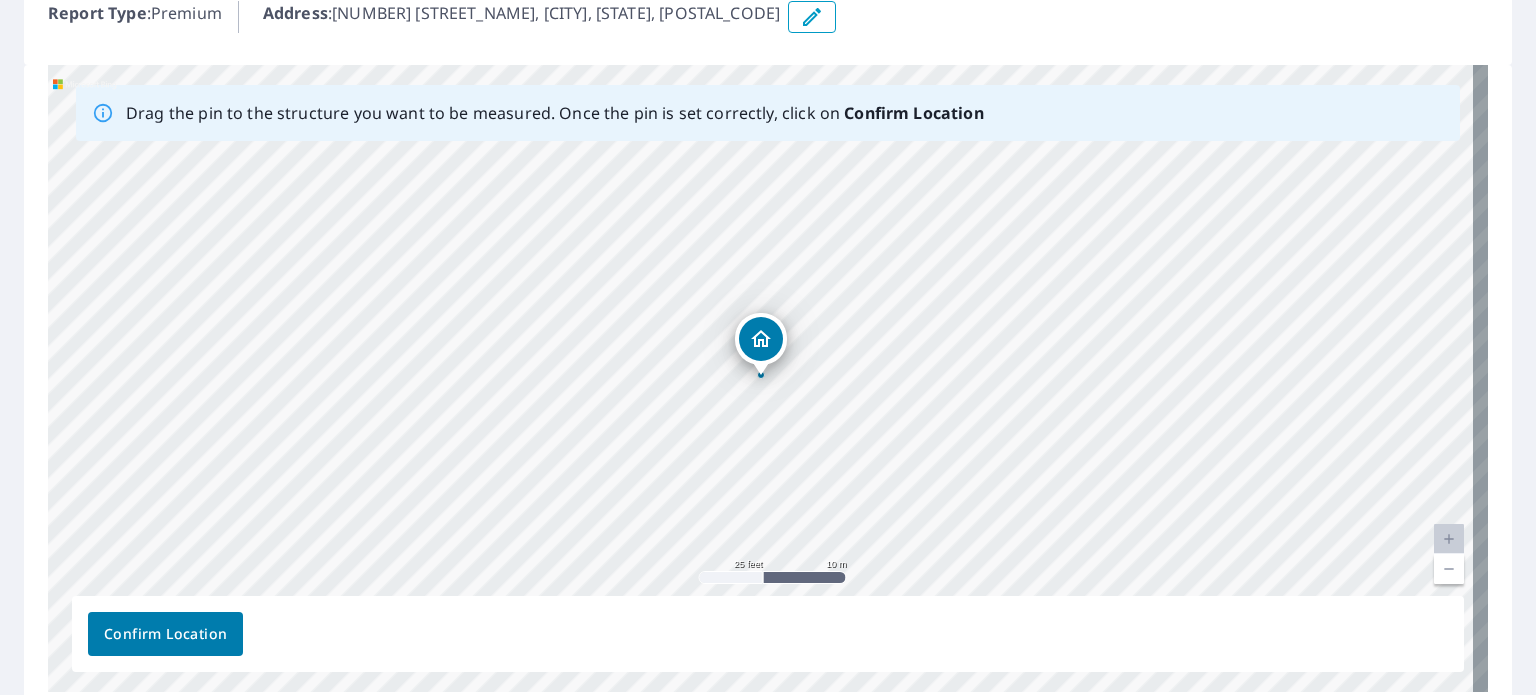 click on "Confirm Location" at bounding box center [165, 634] 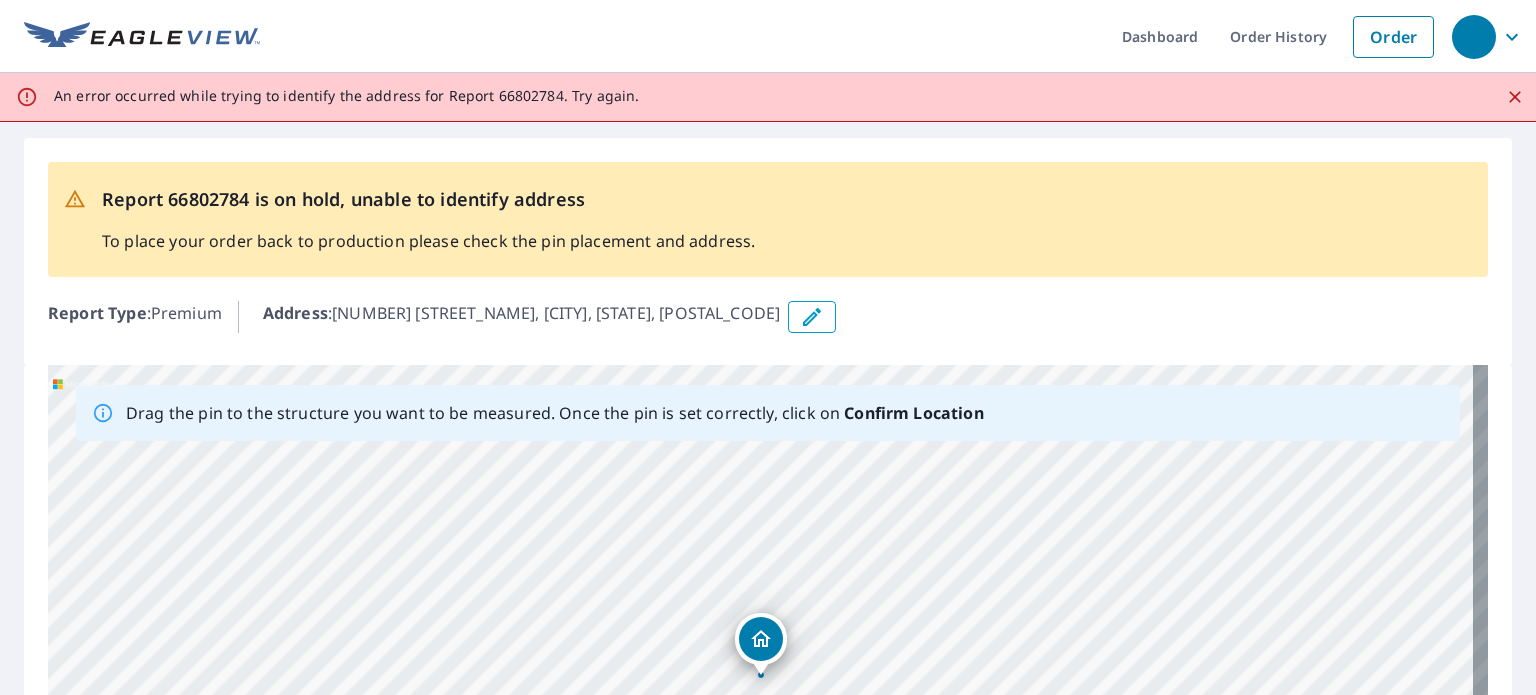 scroll, scrollTop: 0, scrollLeft: 0, axis: both 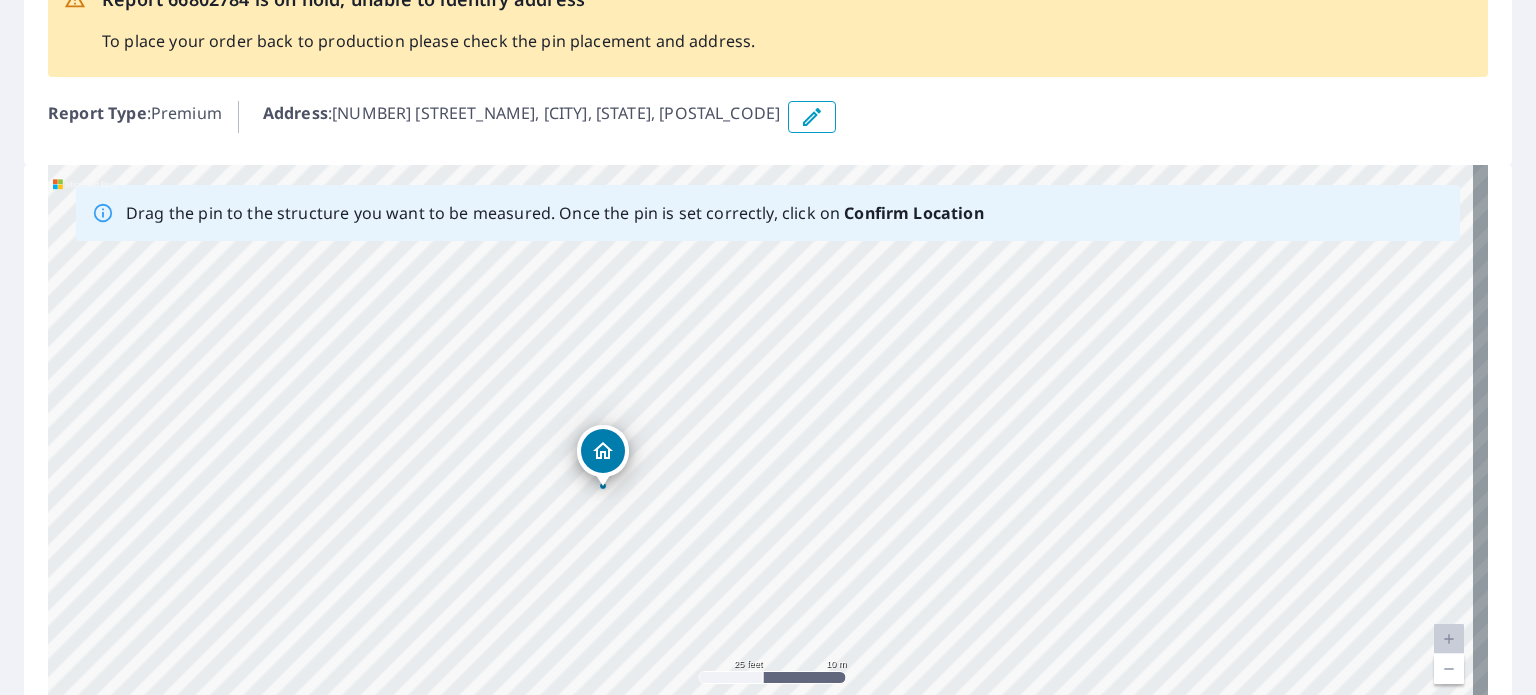 drag, startPoint x: 764, startPoint y: 453, endPoint x: 607, endPoint y: 463, distance: 157.31815 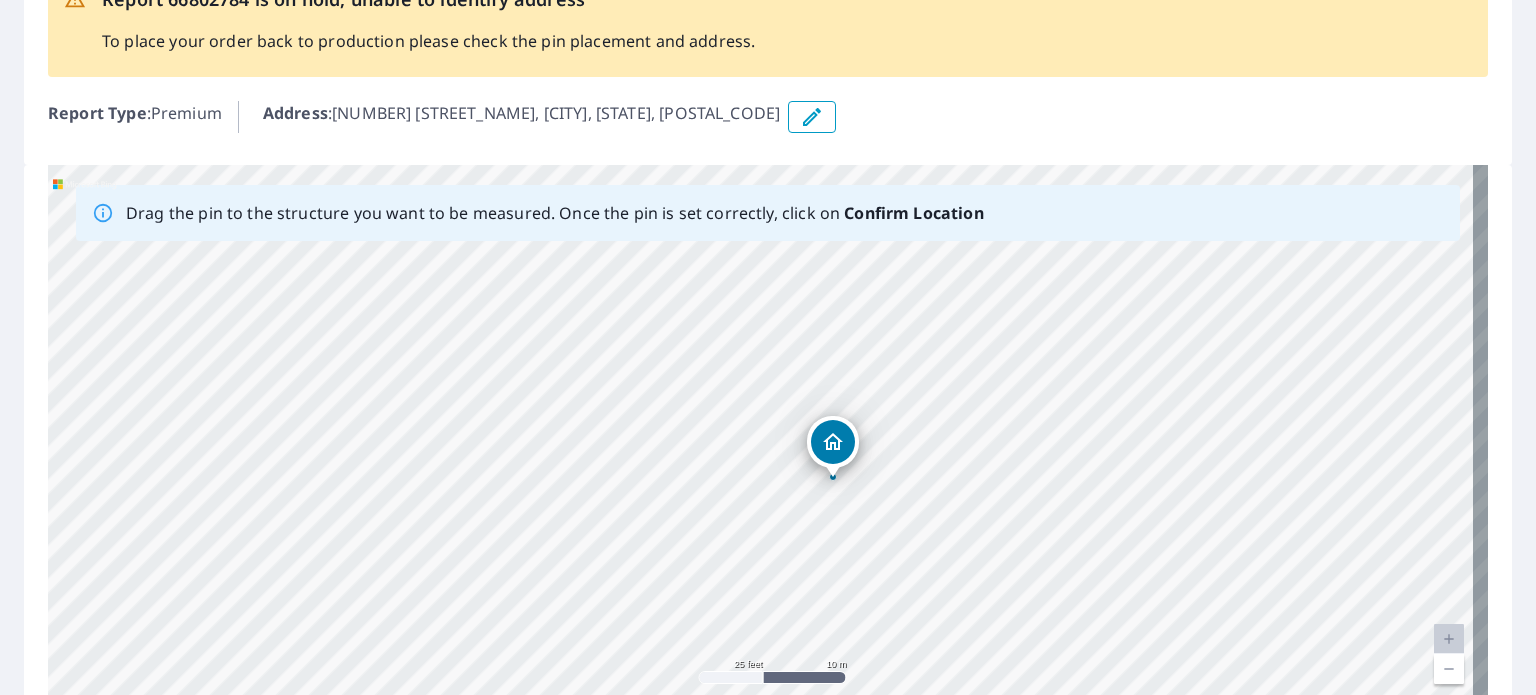 drag, startPoint x: 748, startPoint y: 443, endPoint x: 820, endPoint y: 445, distance: 72.02777 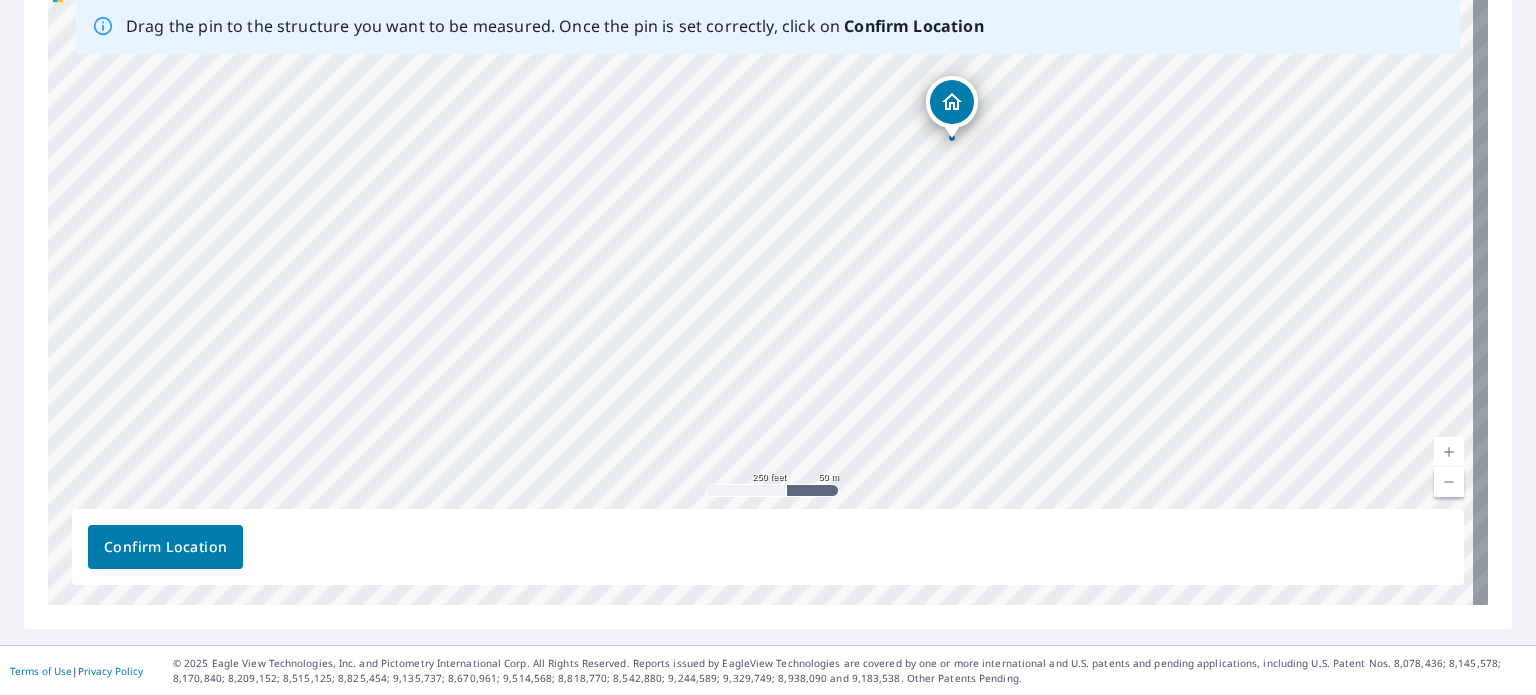 click on "Confirm Location" at bounding box center (165, 547) 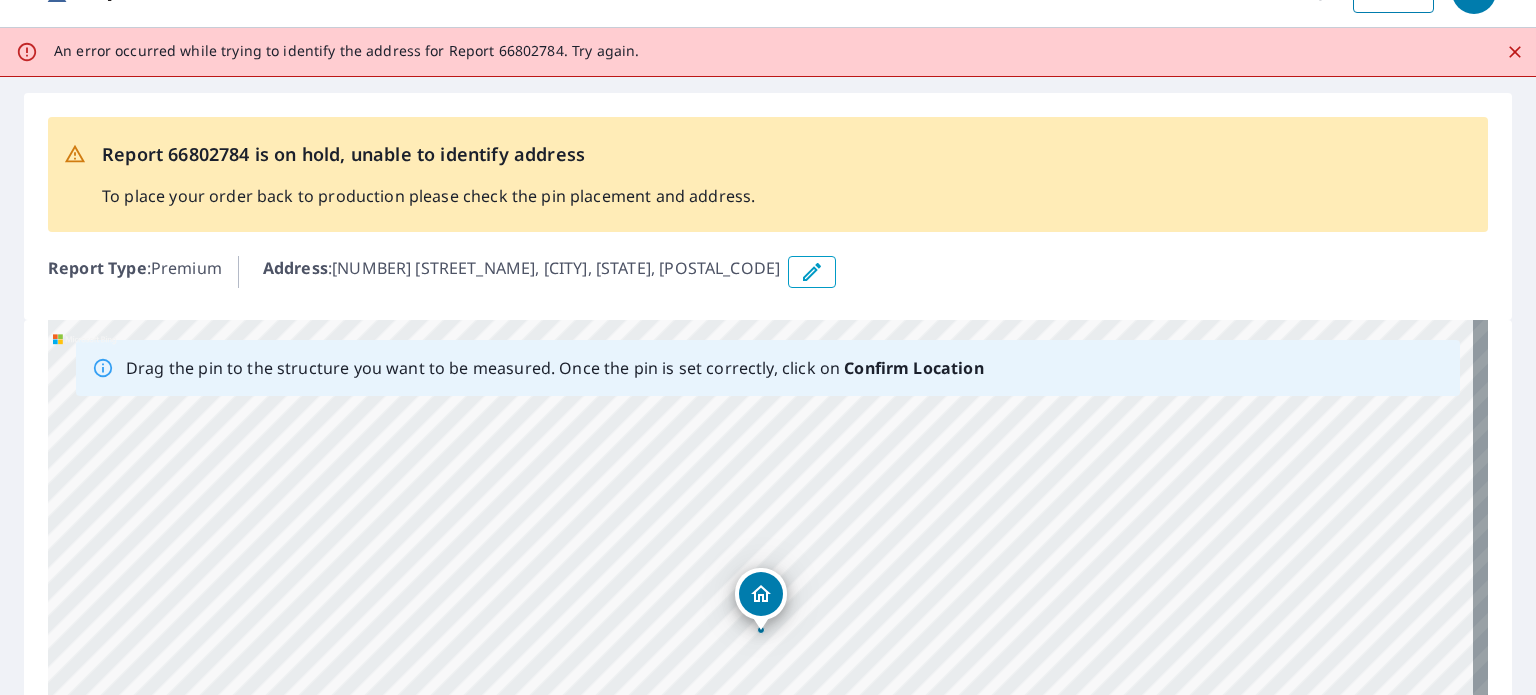 scroll, scrollTop: 0, scrollLeft: 0, axis: both 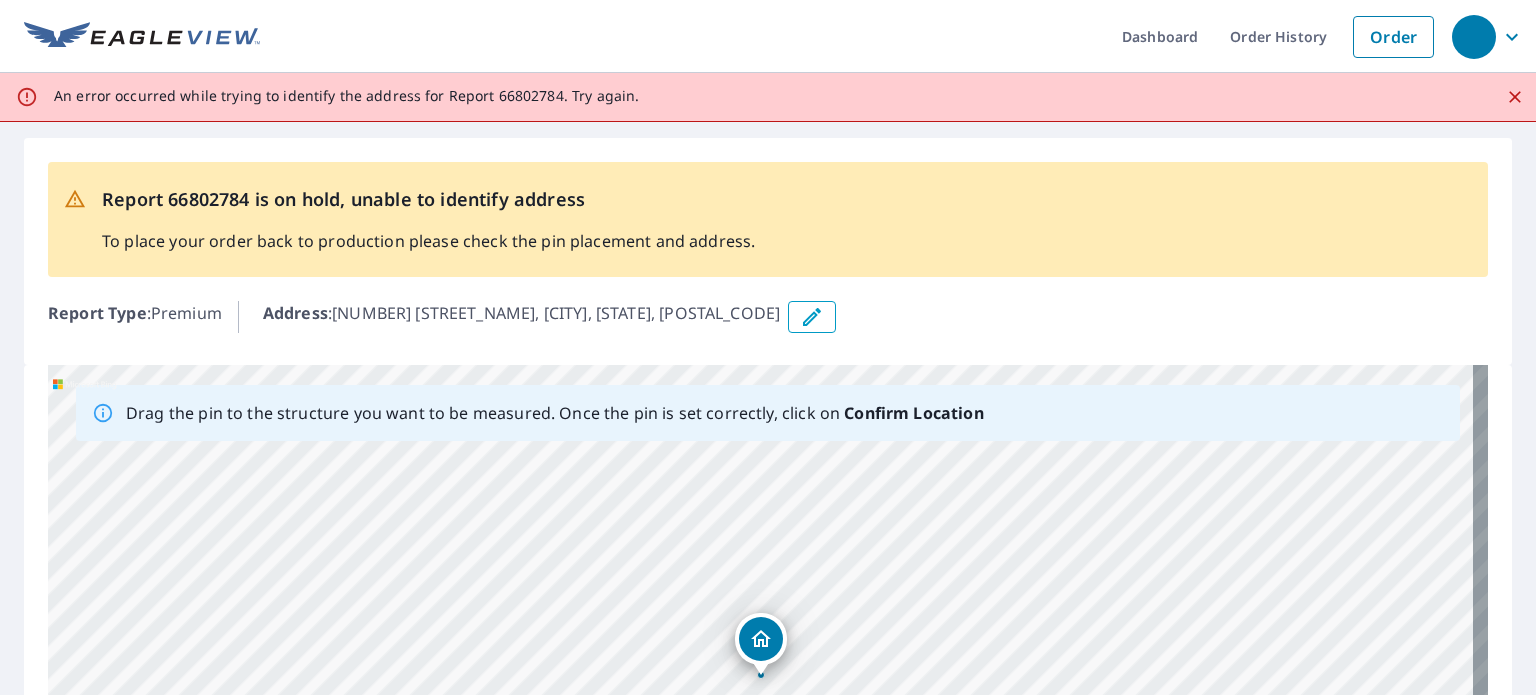 click 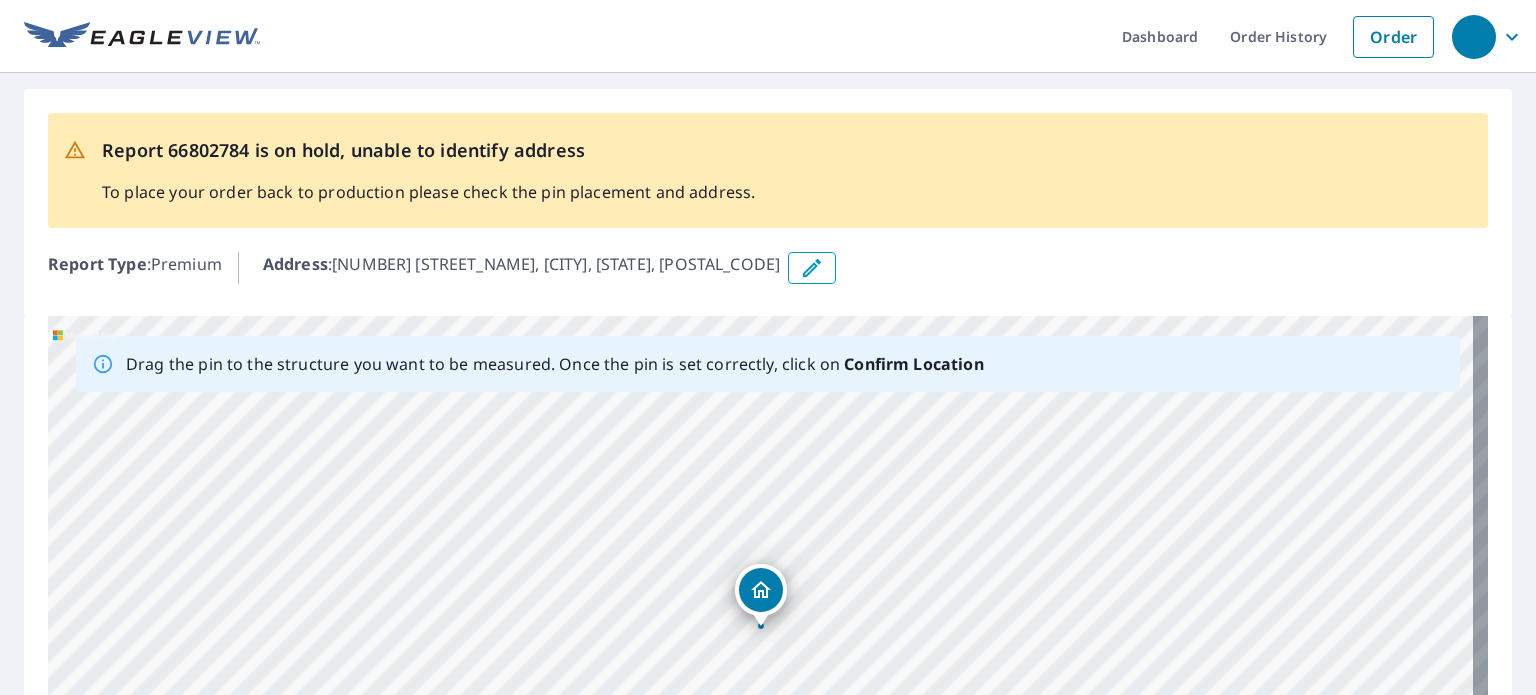 click at bounding box center [812, 268] 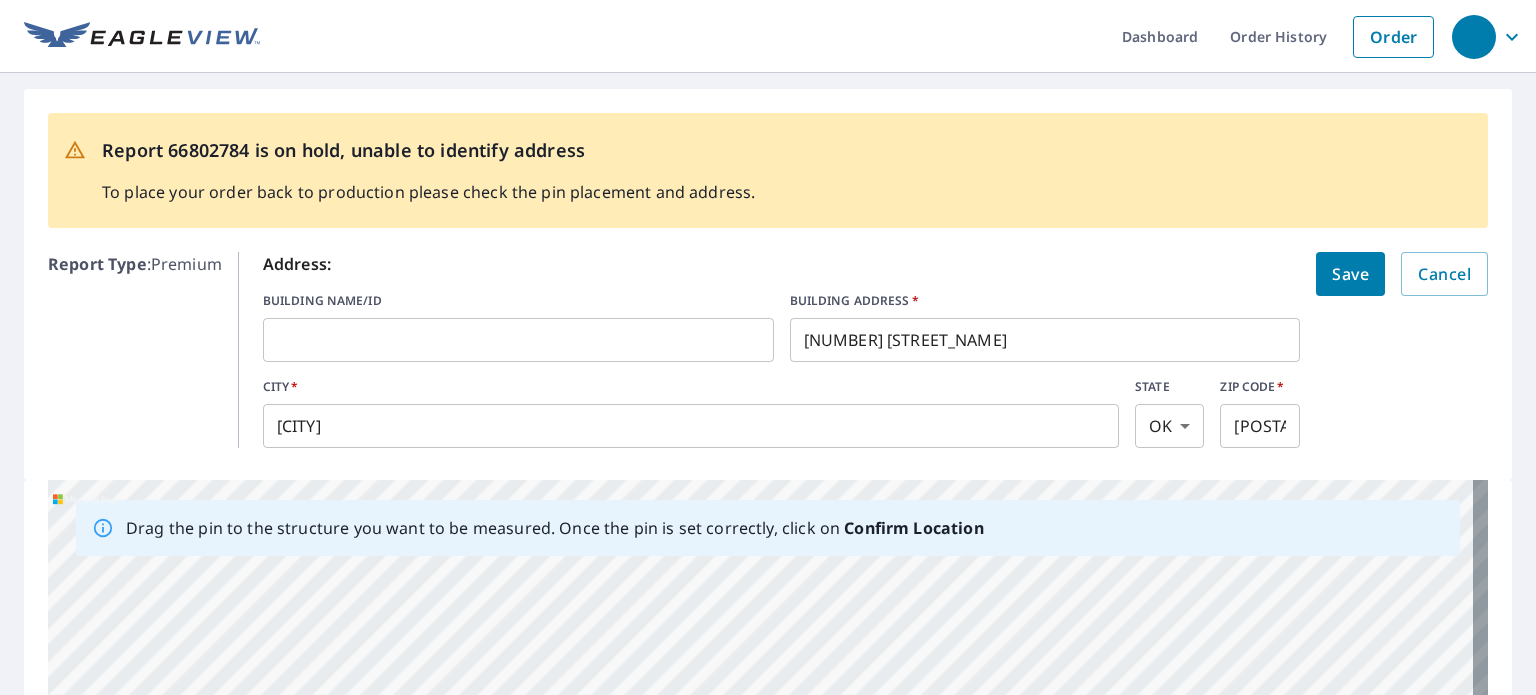 click on "[CITY]" at bounding box center [691, 426] 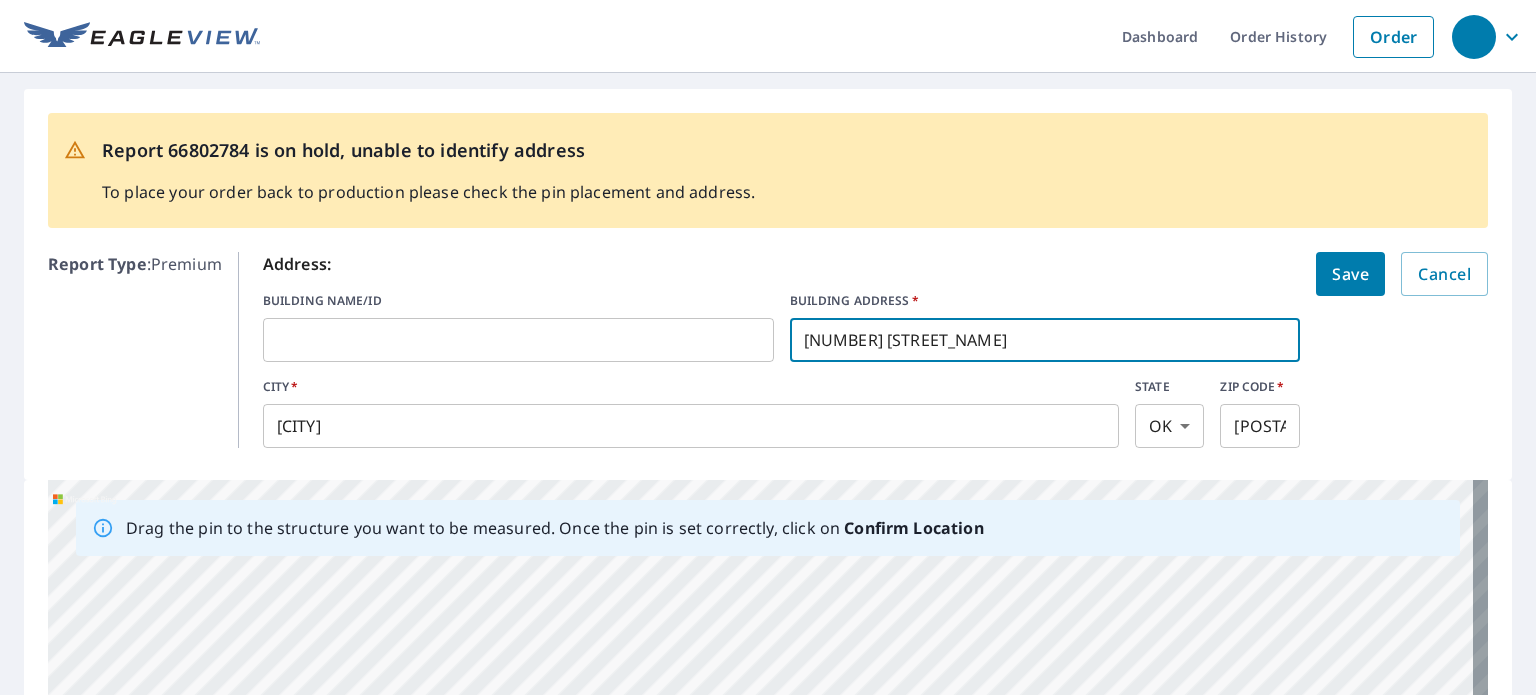 click on "[NUMBER] [STREET_NAME]" at bounding box center [1045, 340] 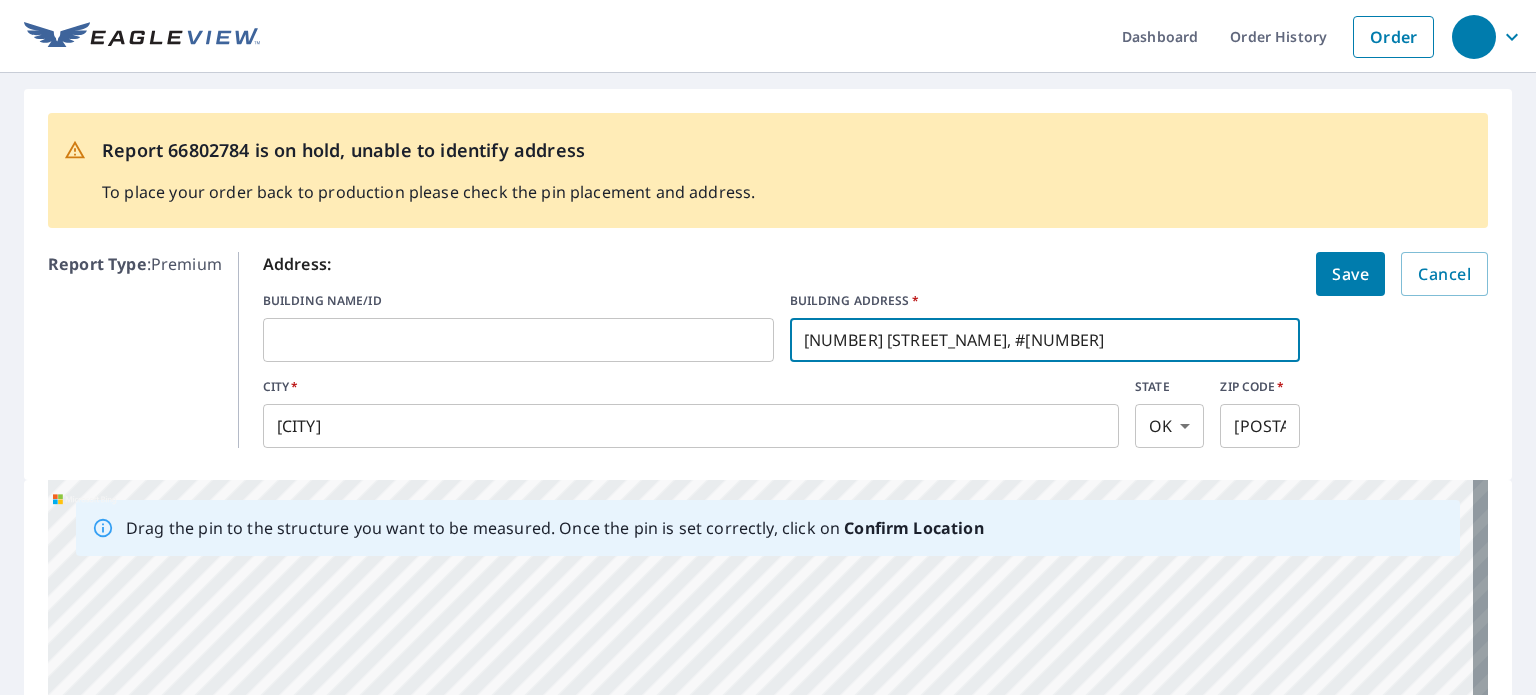 type on "[NUMBER] [STREET_NAME], #[NUMBER]" 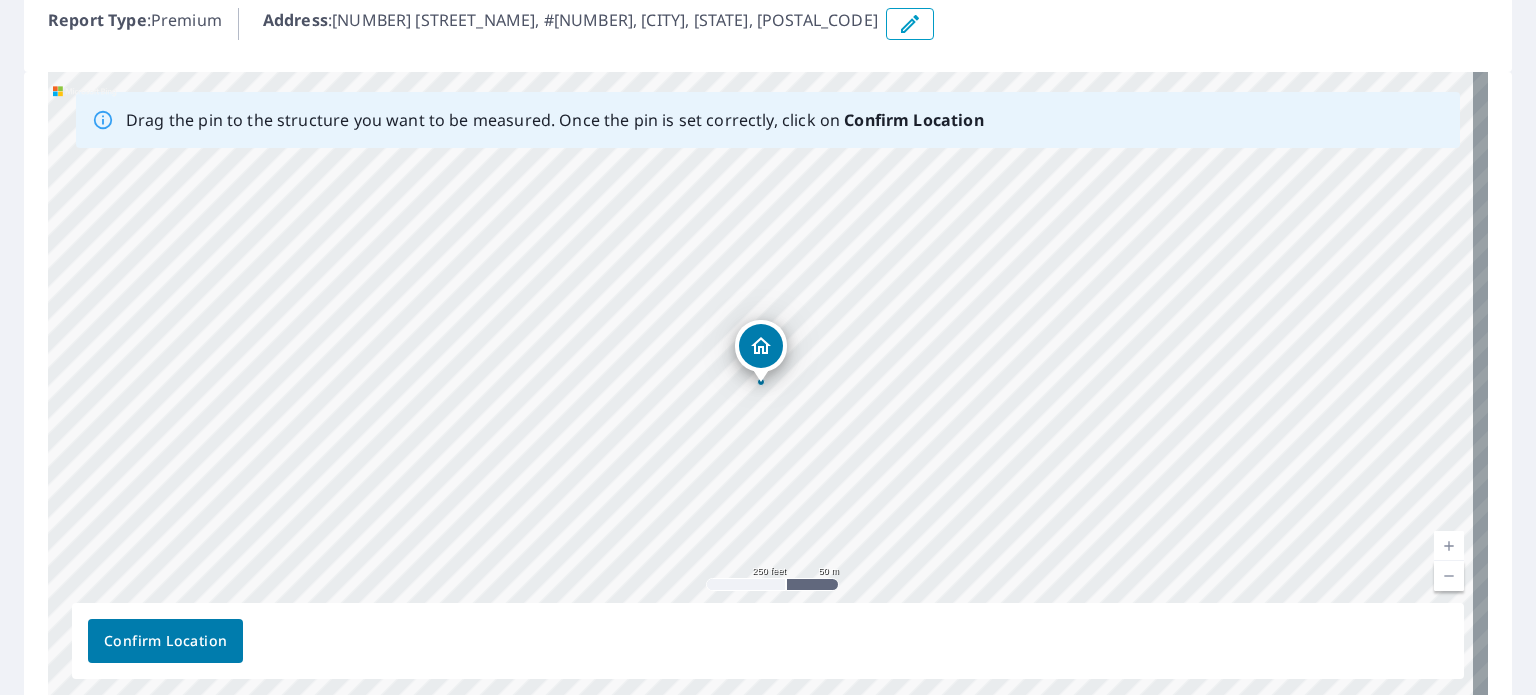 scroll, scrollTop: 300, scrollLeft: 0, axis: vertical 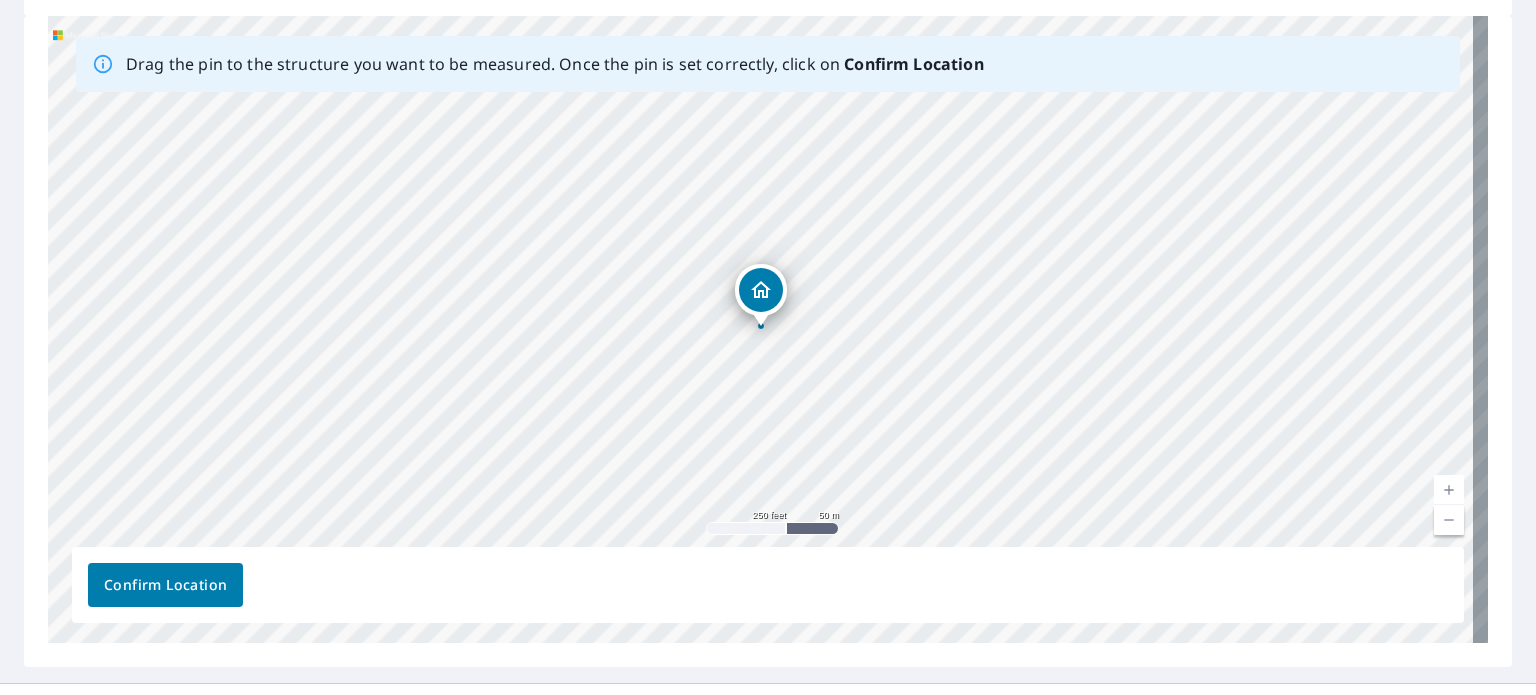 click on "Confirm Location" at bounding box center (165, 585) 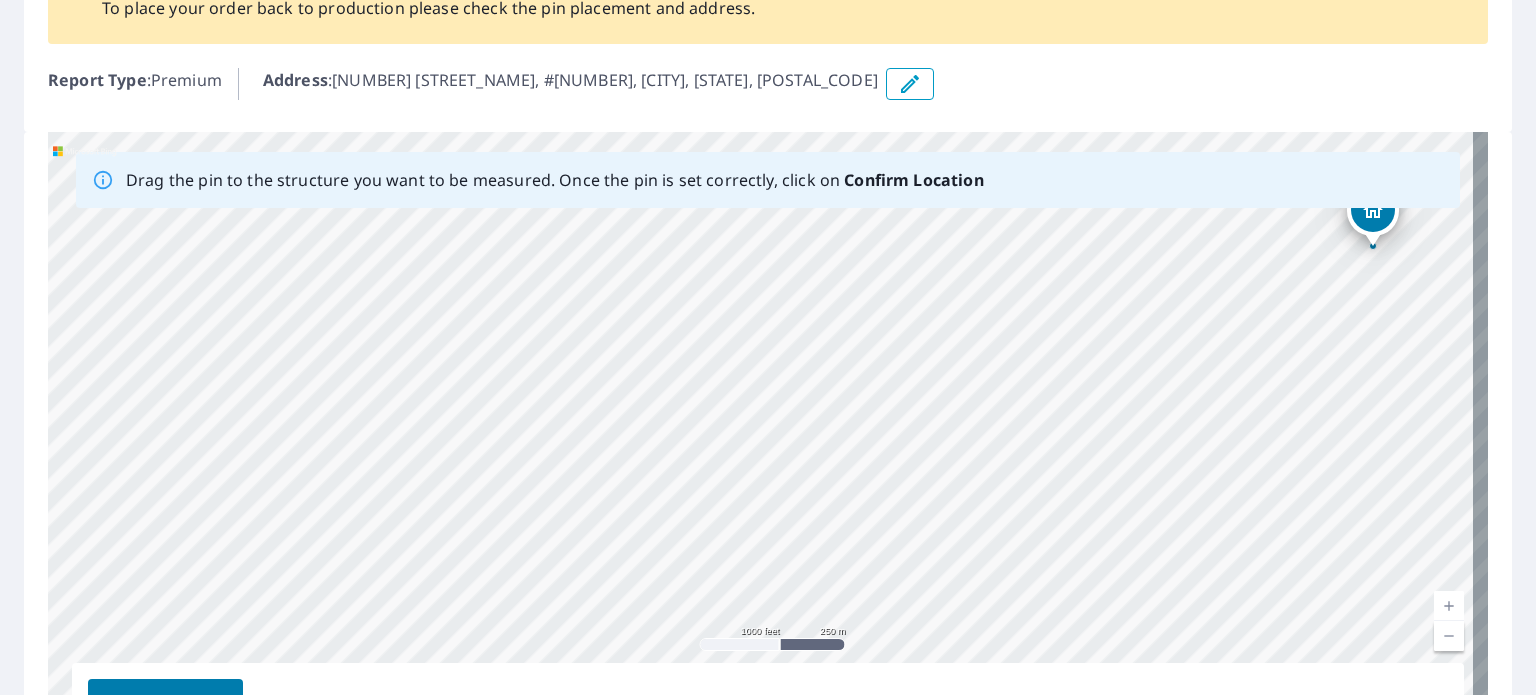 scroll, scrollTop: 300, scrollLeft: 0, axis: vertical 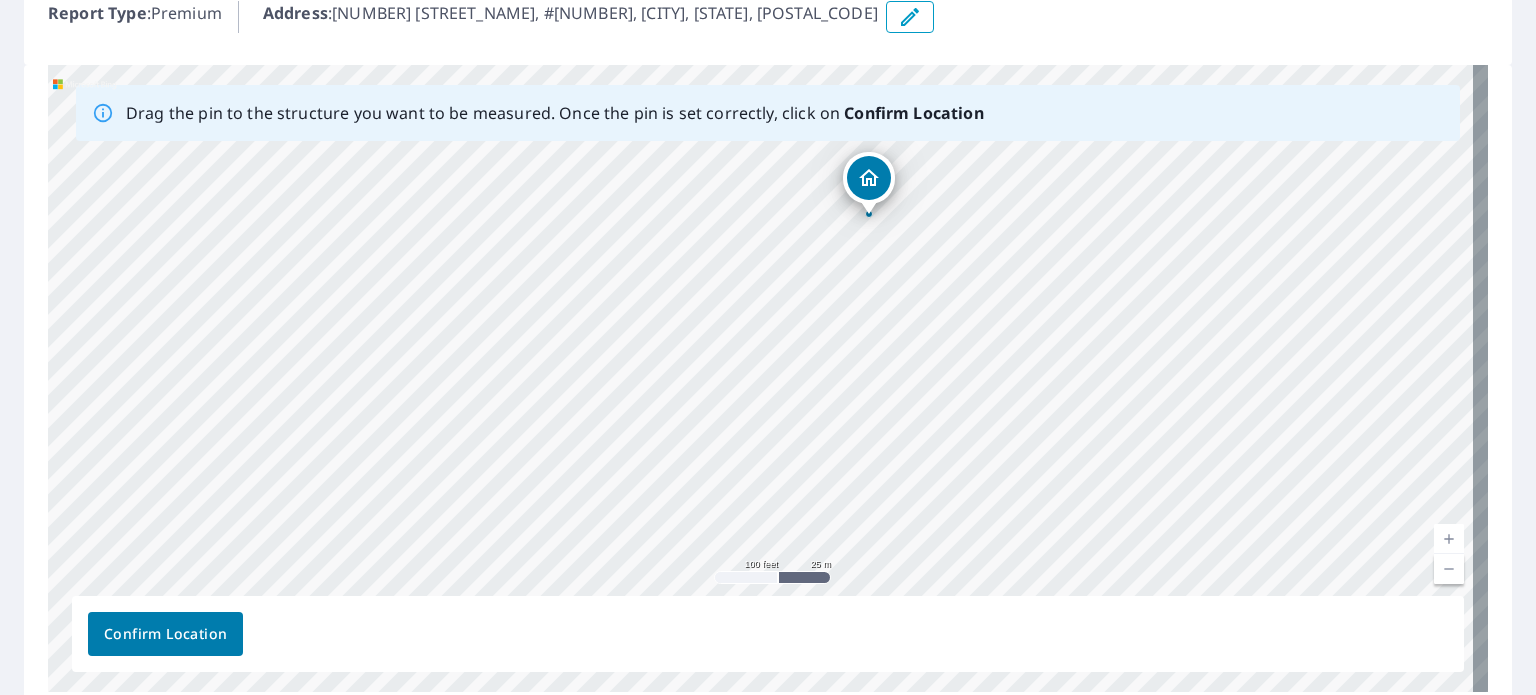 drag, startPoint x: 1193, startPoint y: 264, endPoint x: 883, endPoint y: 531, distance: 409.13202 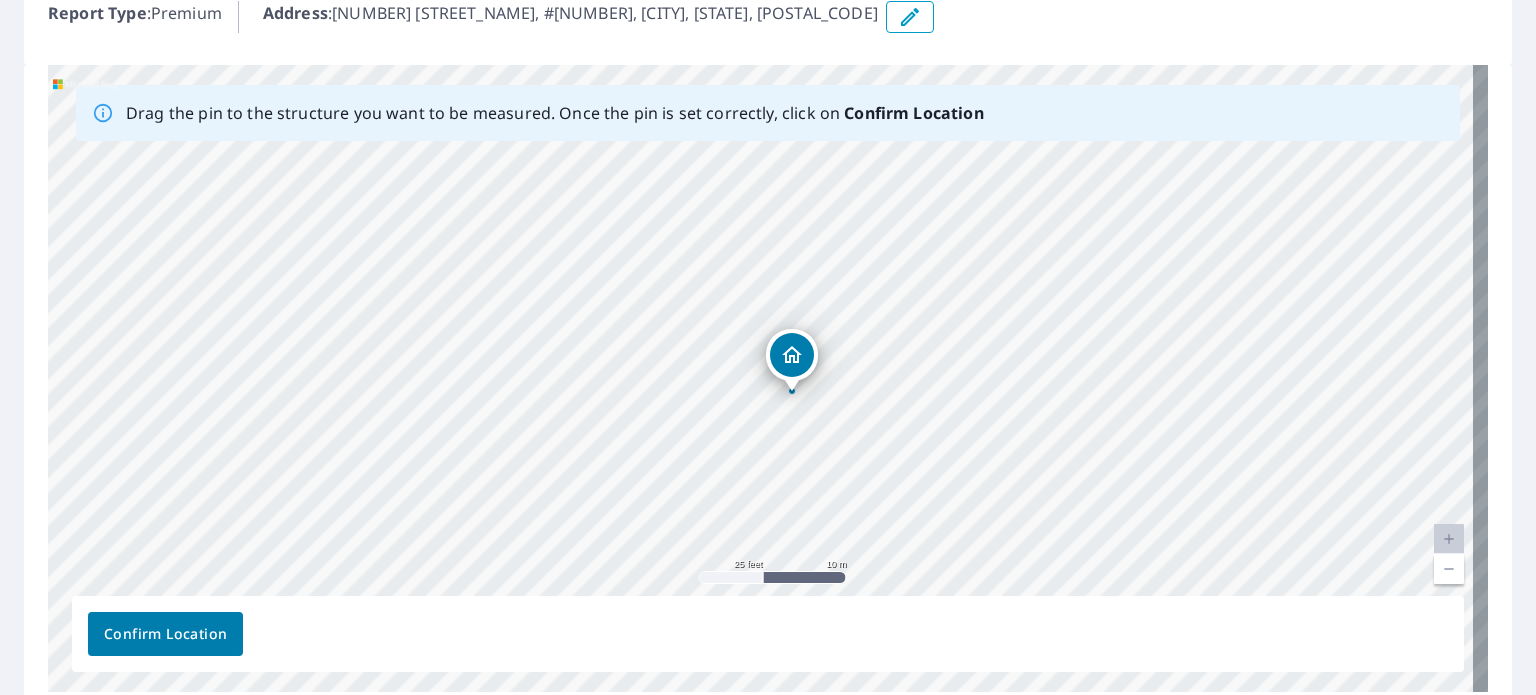 drag, startPoint x: 952, startPoint y: 335, endPoint x: 885, endPoint y: 385, distance: 83.60024 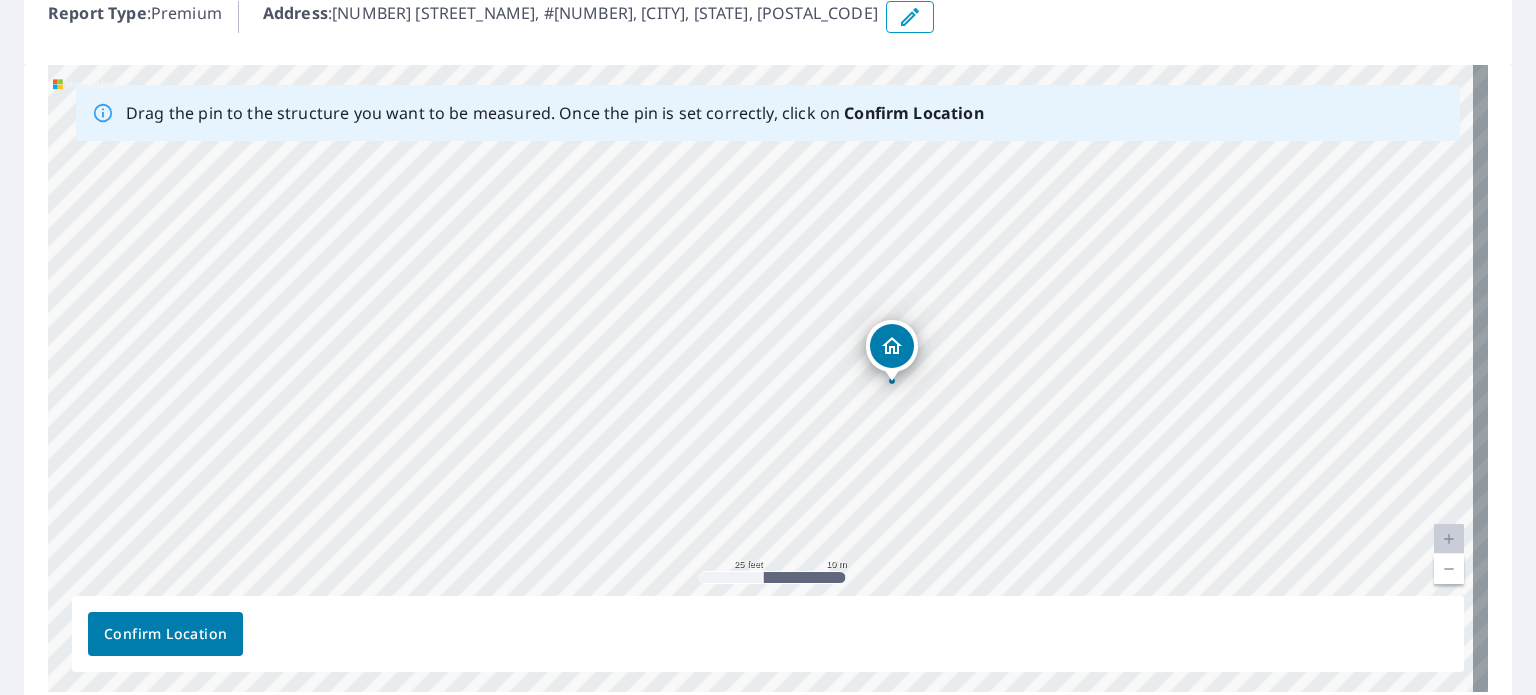 drag, startPoint x: 787, startPoint y: 345, endPoint x: 886, endPoint y: 335, distance: 99.50377 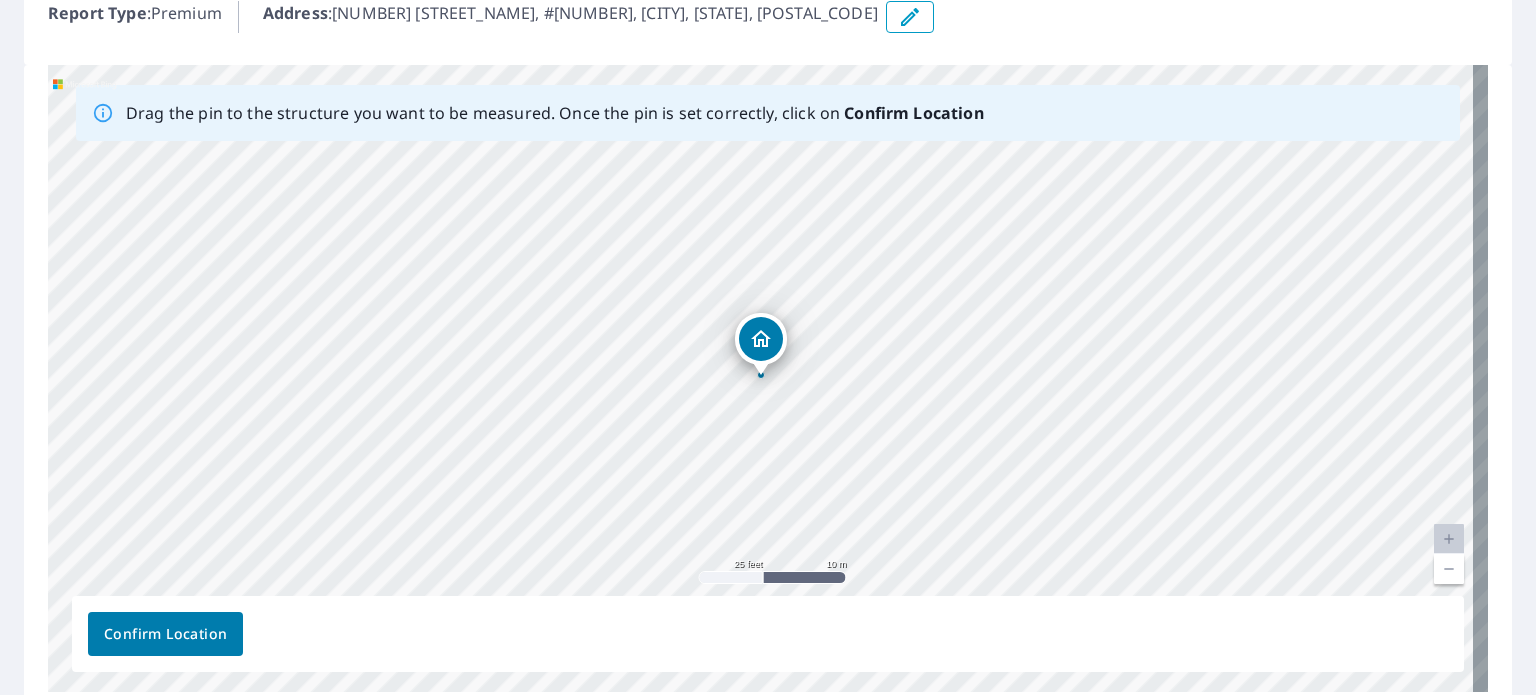 click on "Confirm Location" at bounding box center [165, 634] 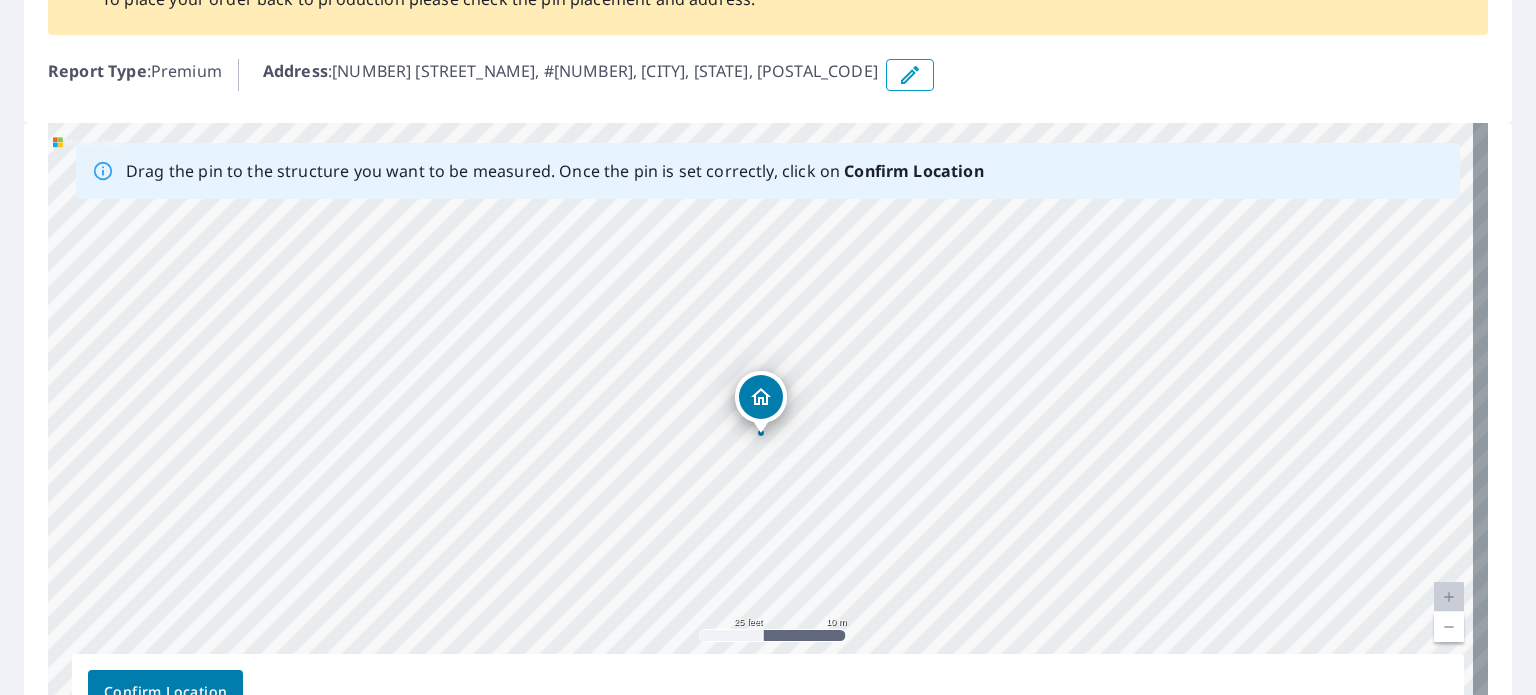 scroll, scrollTop: 0, scrollLeft: 0, axis: both 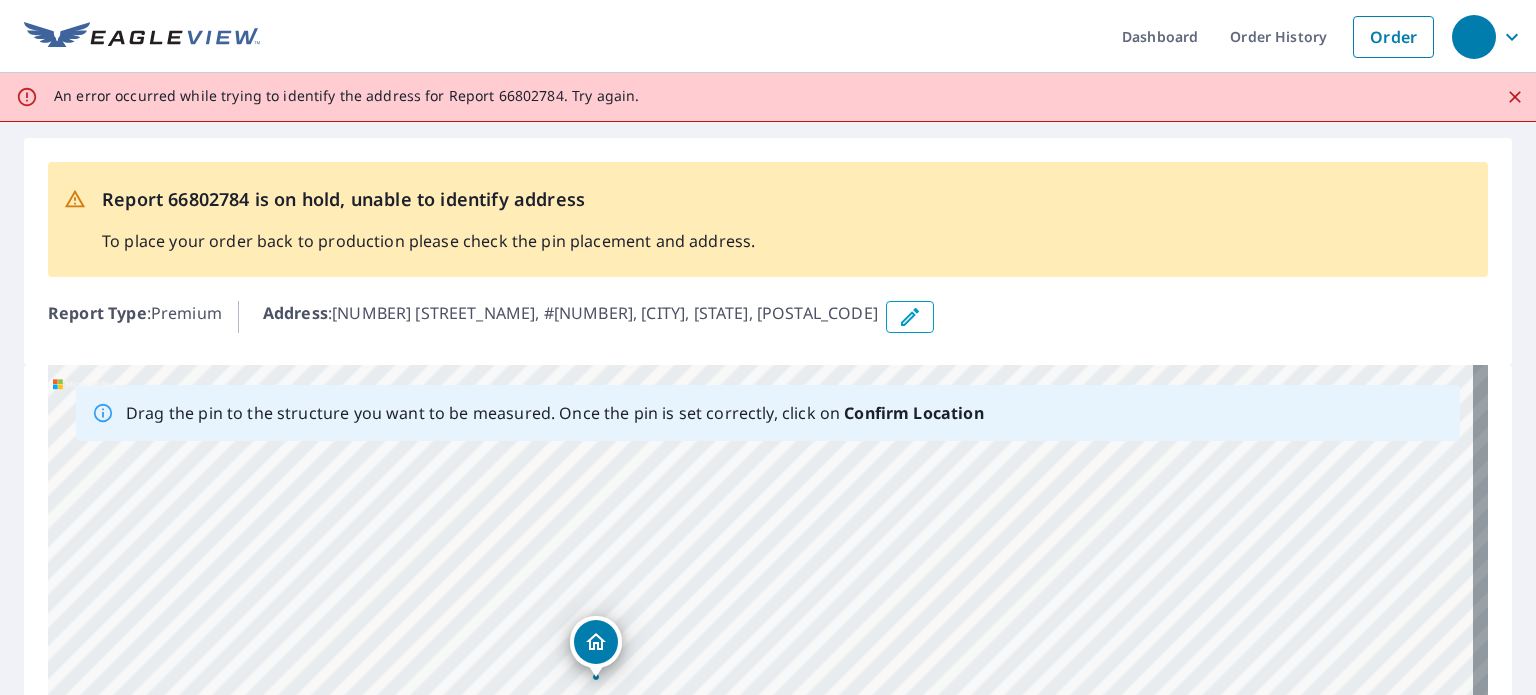drag, startPoint x: 761, startPoint y: 635, endPoint x: 594, endPoint y: 637, distance: 167.01198 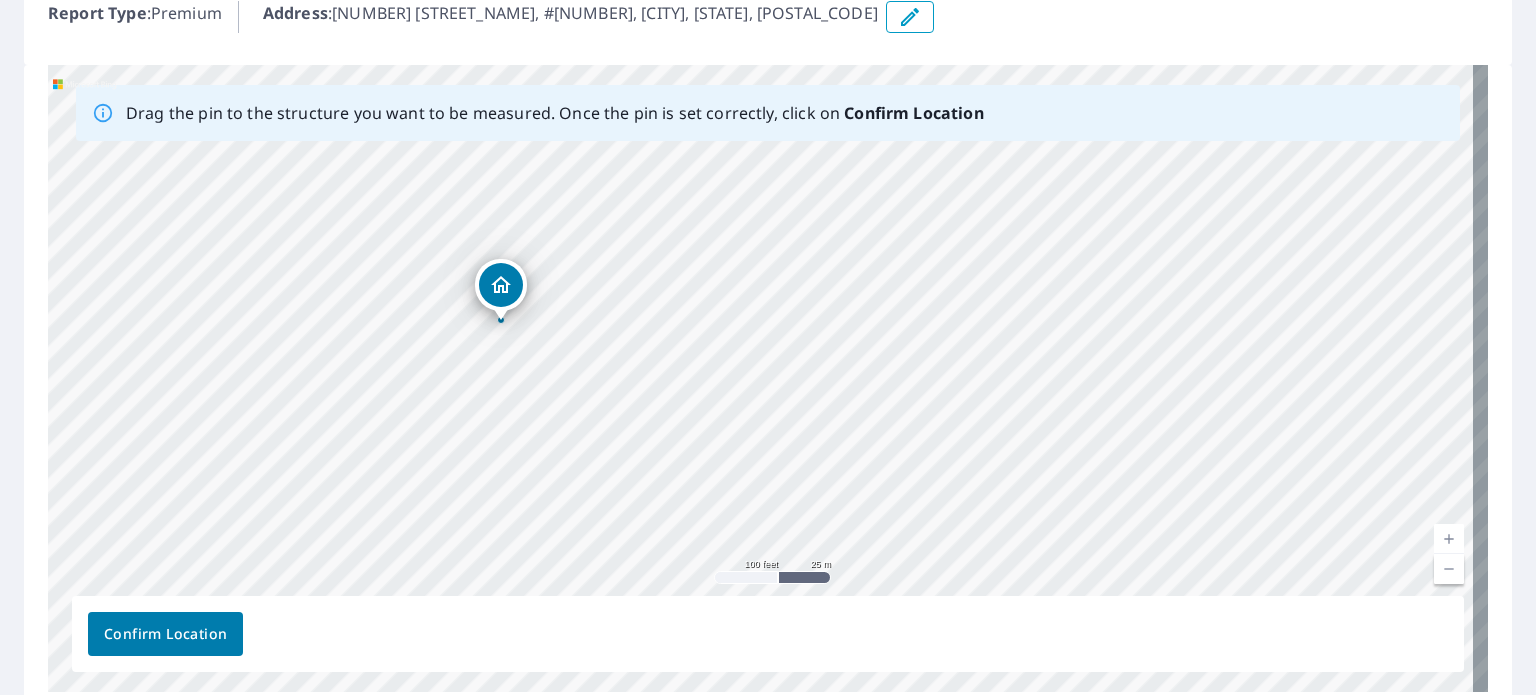 click on "Confirm Location" at bounding box center [165, 634] 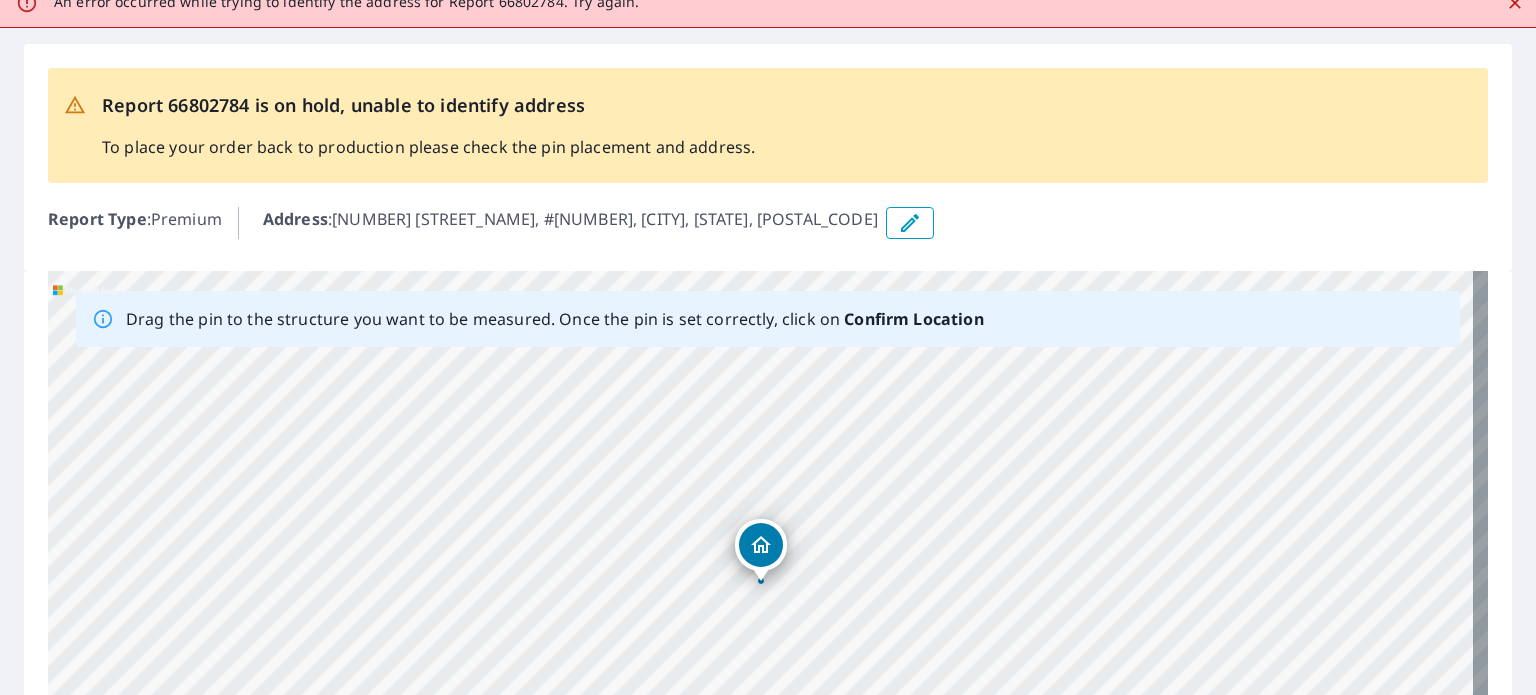 scroll, scrollTop: 0, scrollLeft: 0, axis: both 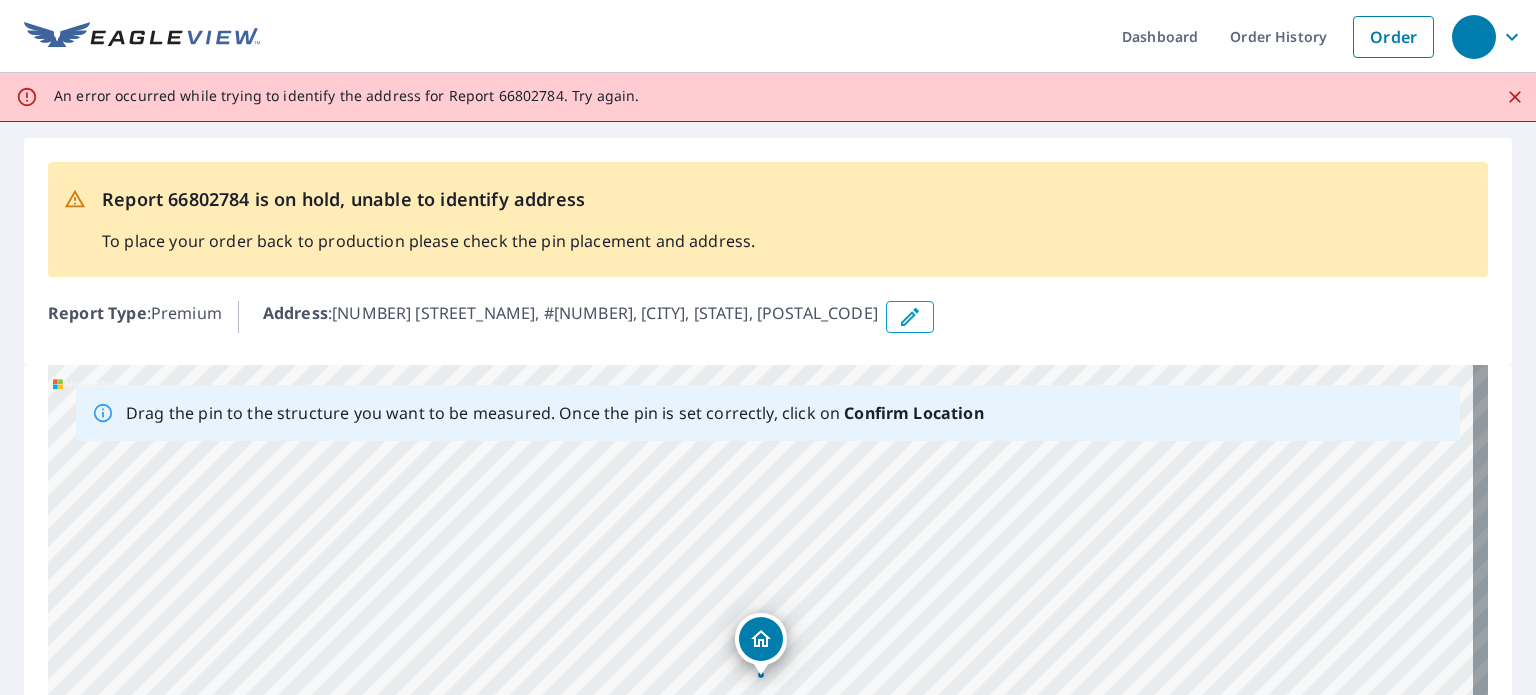 click 